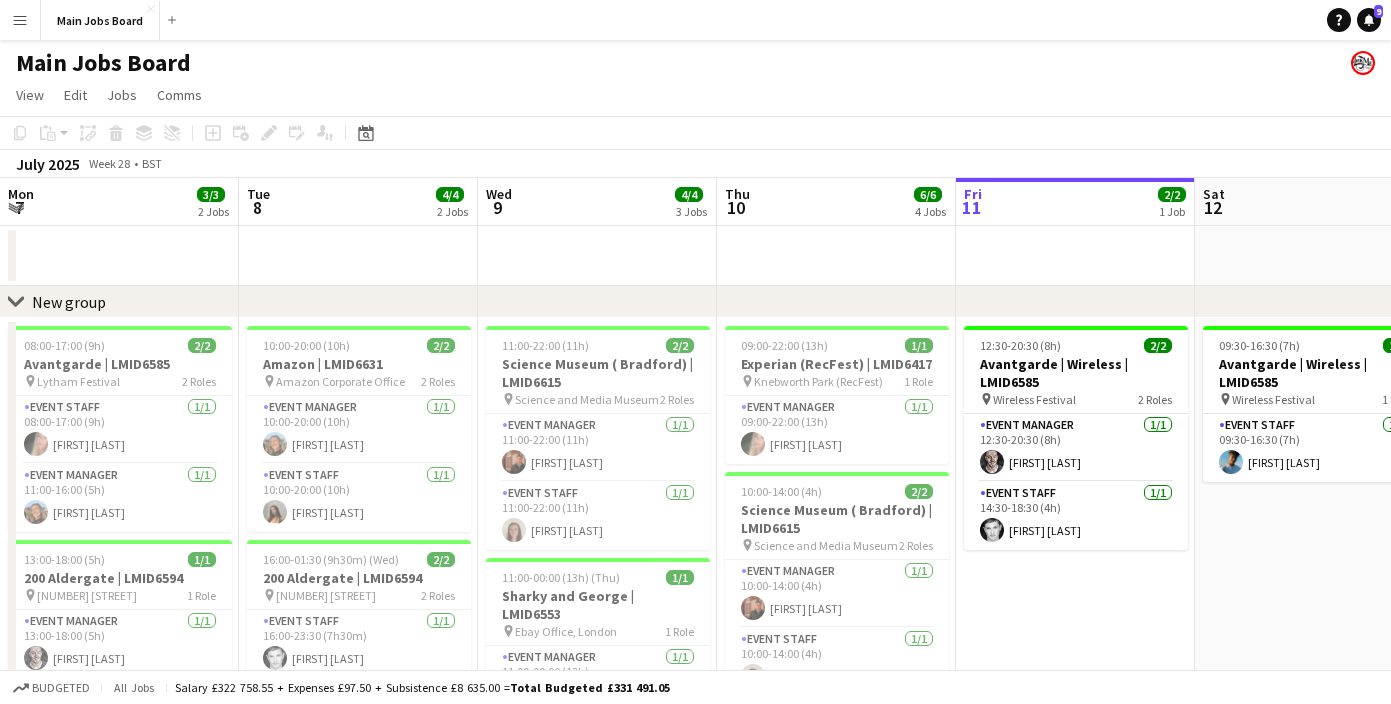 click on "Main Jobs Board
Close" at bounding box center (100, 20) 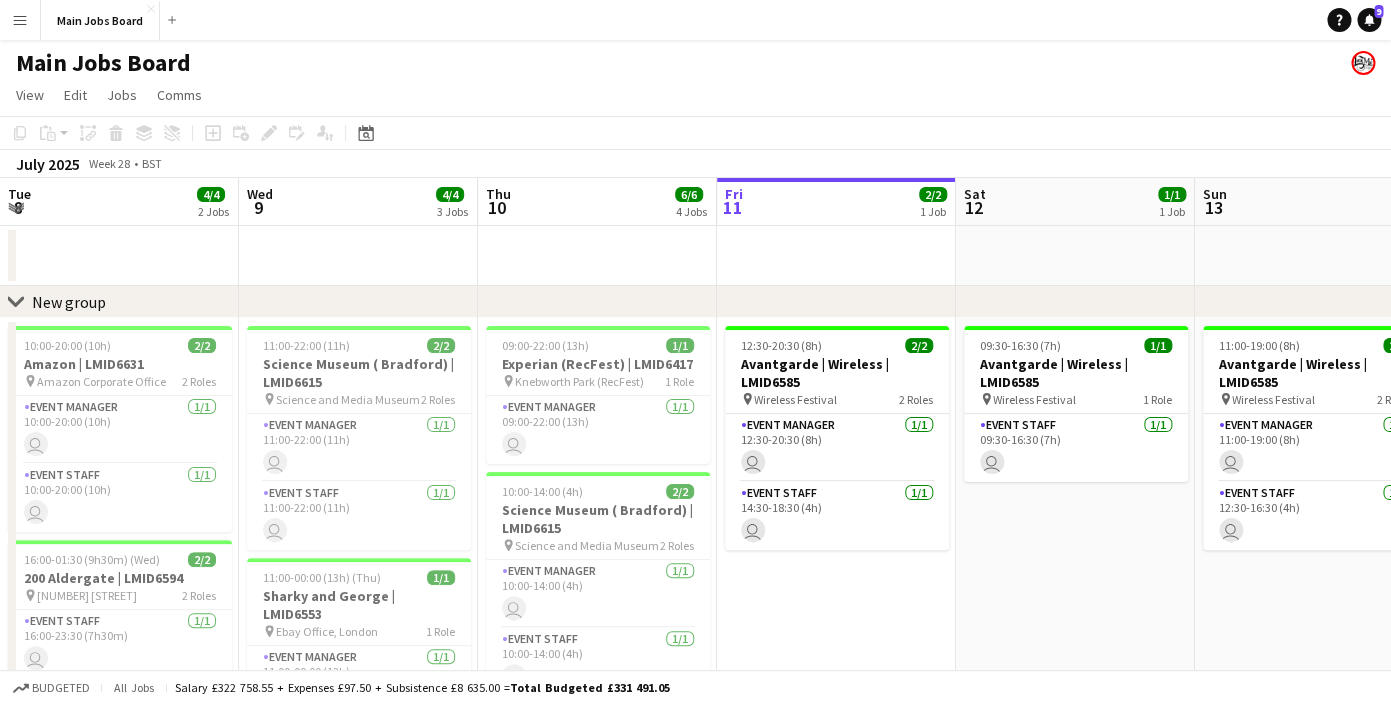 scroll, scrollTop: 0, scrollLeft: 478, axis: horizontal 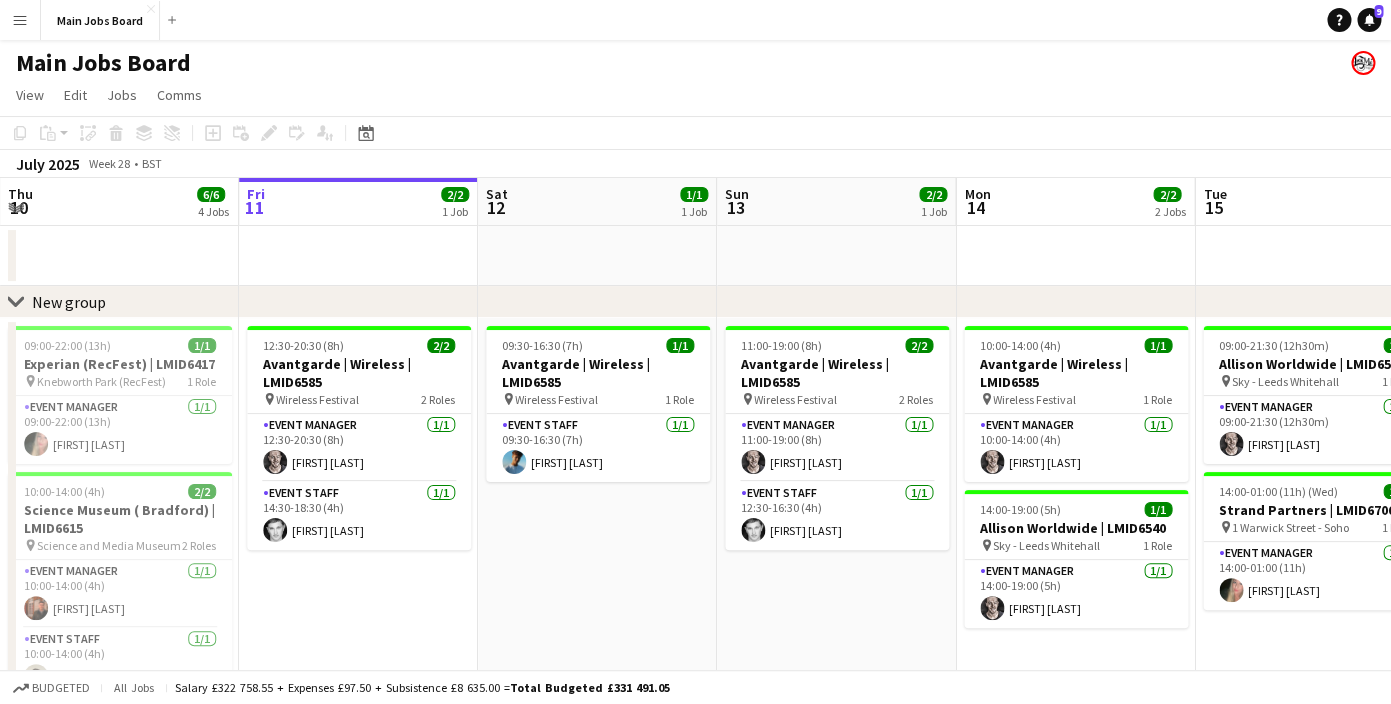click on "Menu" at bounding box center [20, 20] 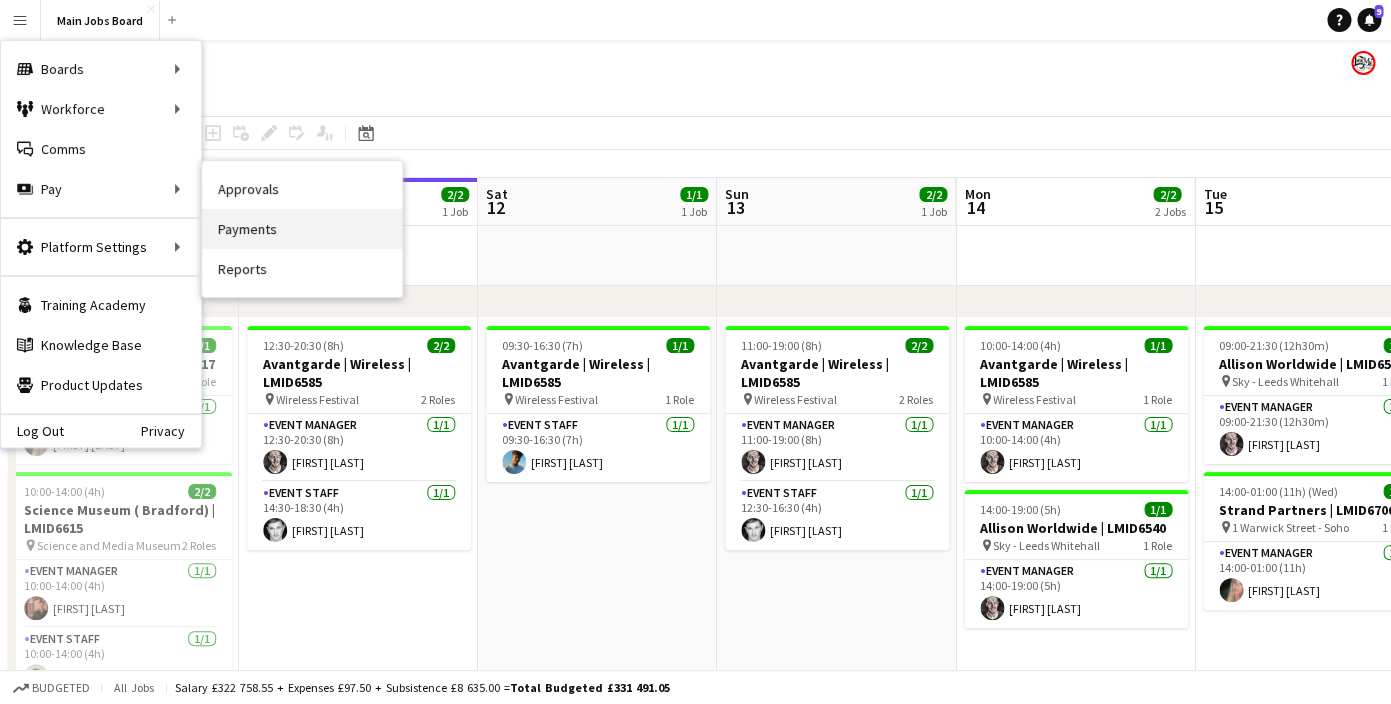 click on "Payments" at bounding box center [302, 229] 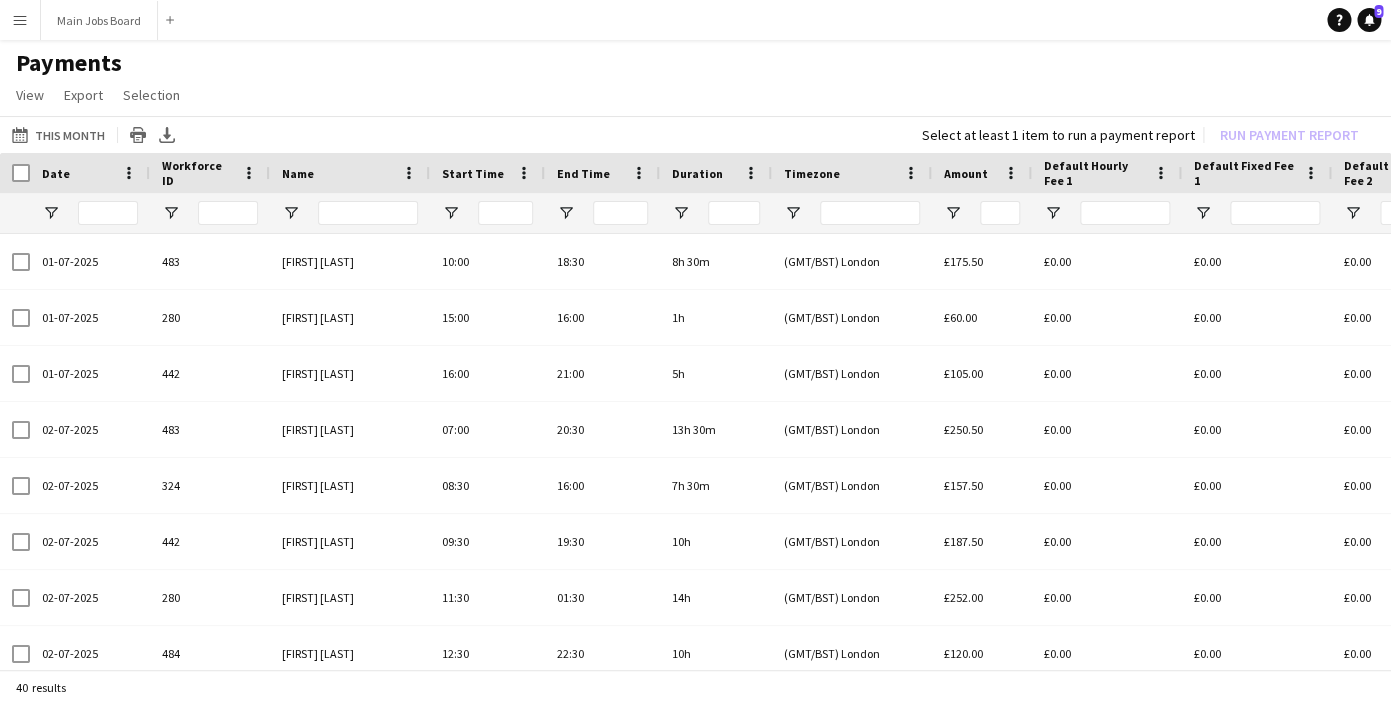 click on "Menu" at bounding box center (20, 20) 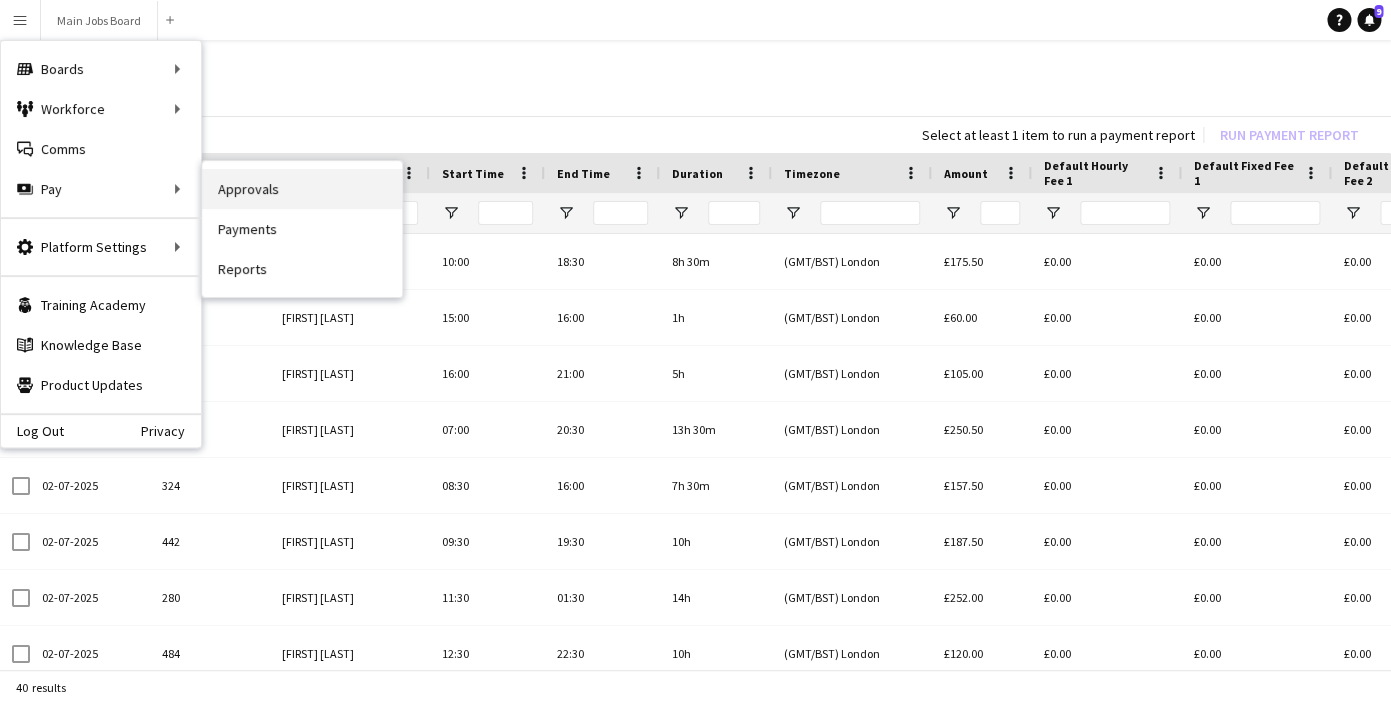 click on "Approvals" at bounding box center (302, 189) 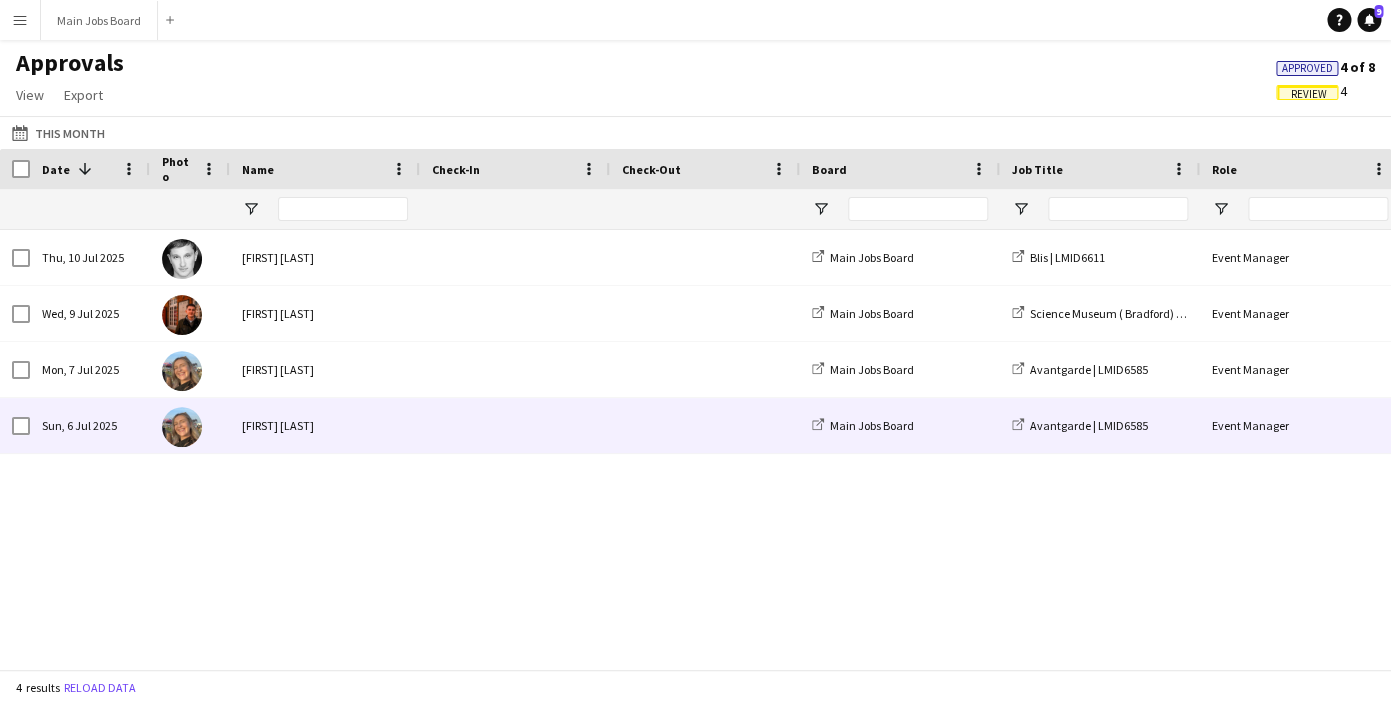 click on "[FIRST] [LAST]" at bounding box center (325, 425) 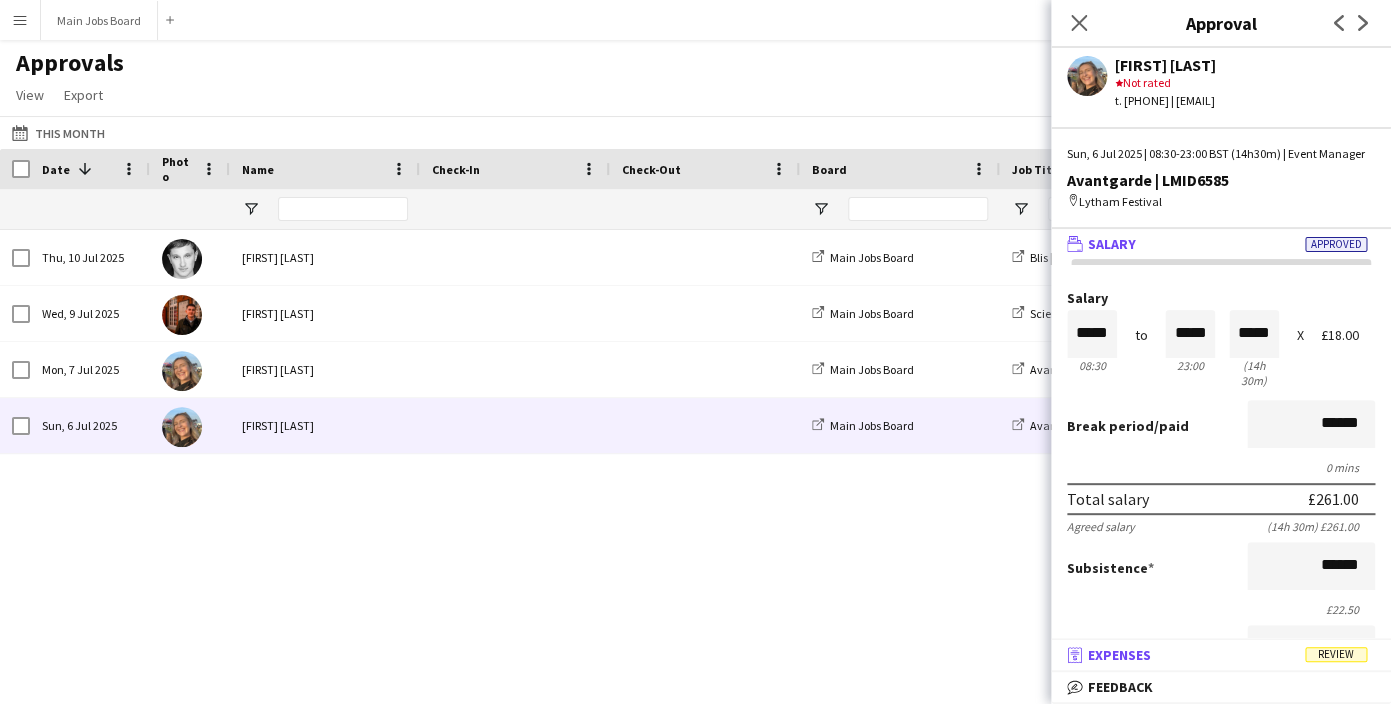 click on "Expenses" at bounding box center (1119, 655) 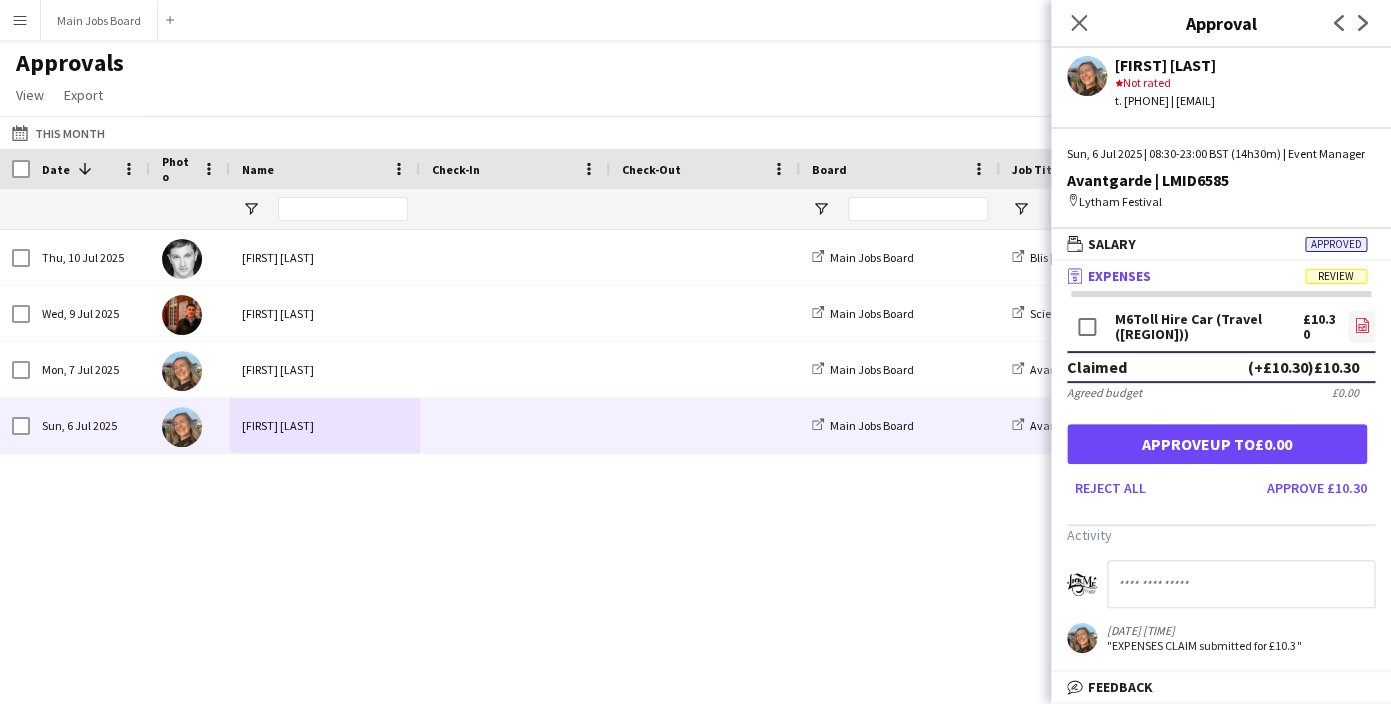 click on "file-image" 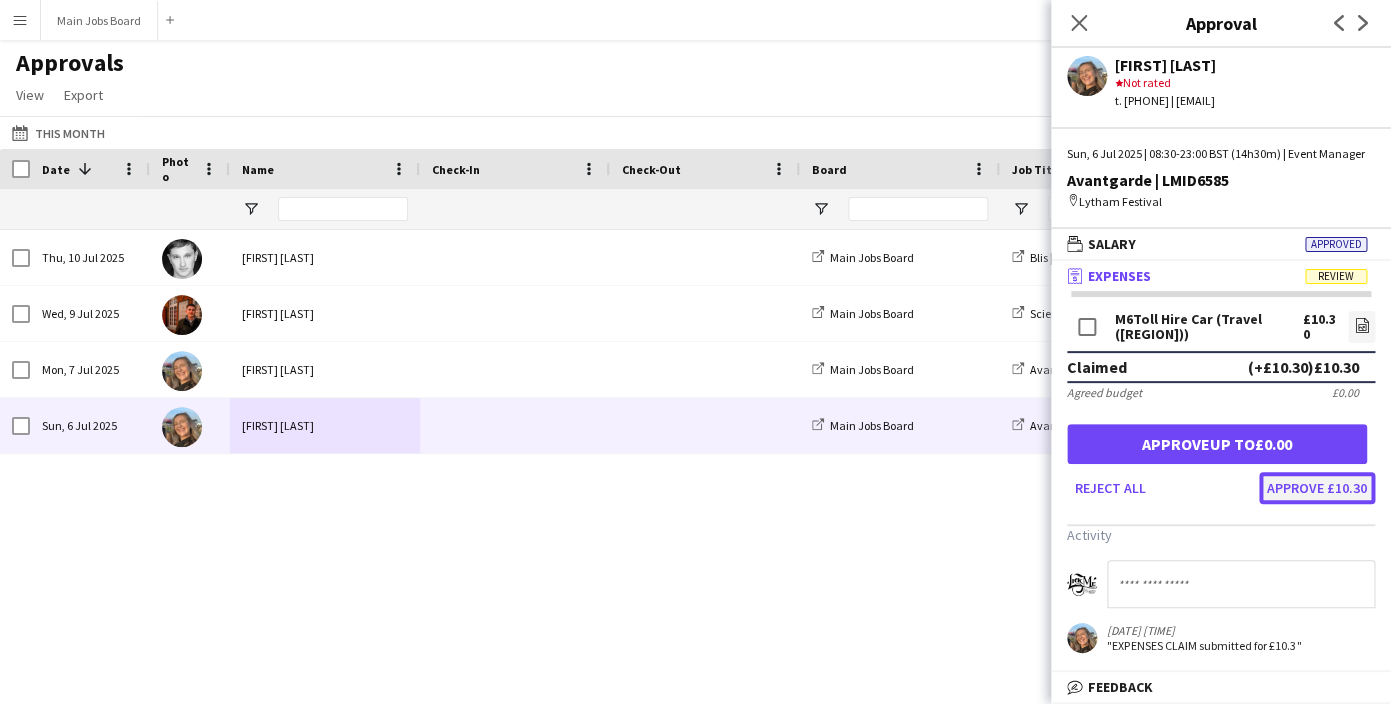 click on "Approve £10.30" at bounding box center (1317, 488) 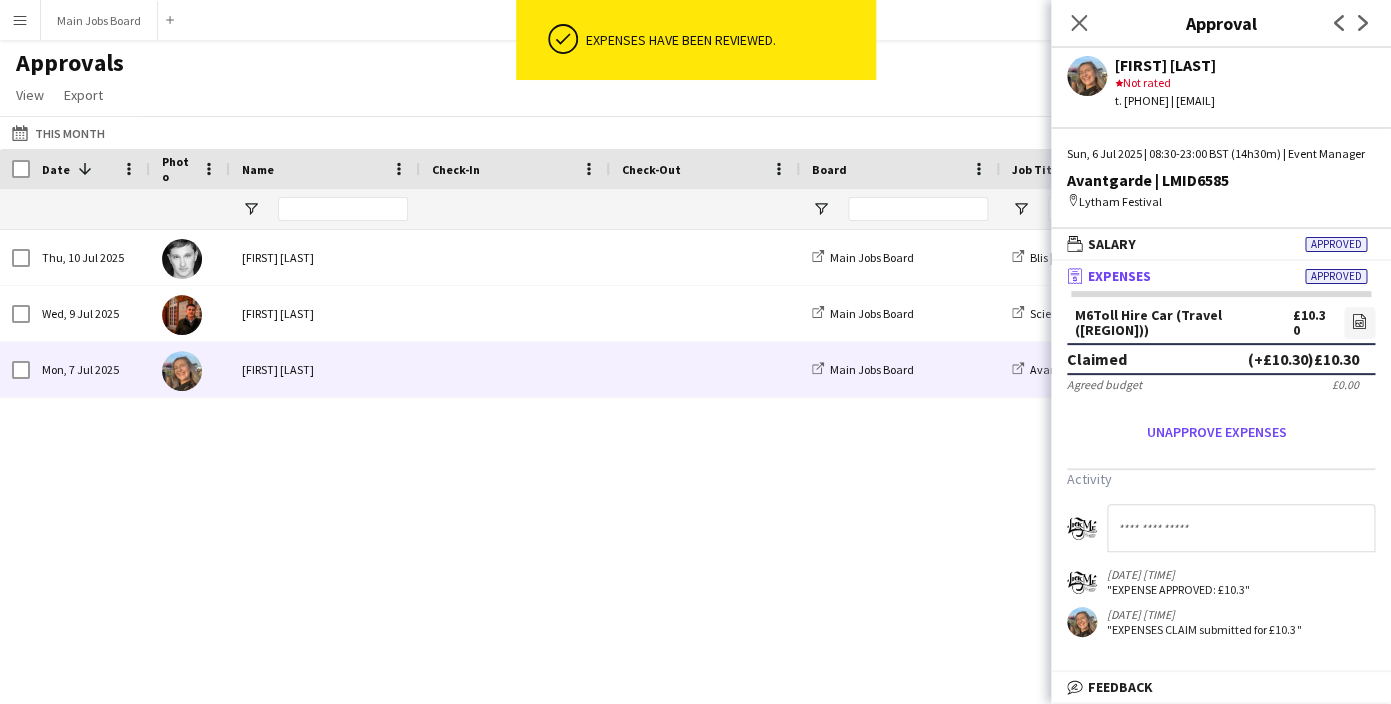 click at bounding box center (705, 369) 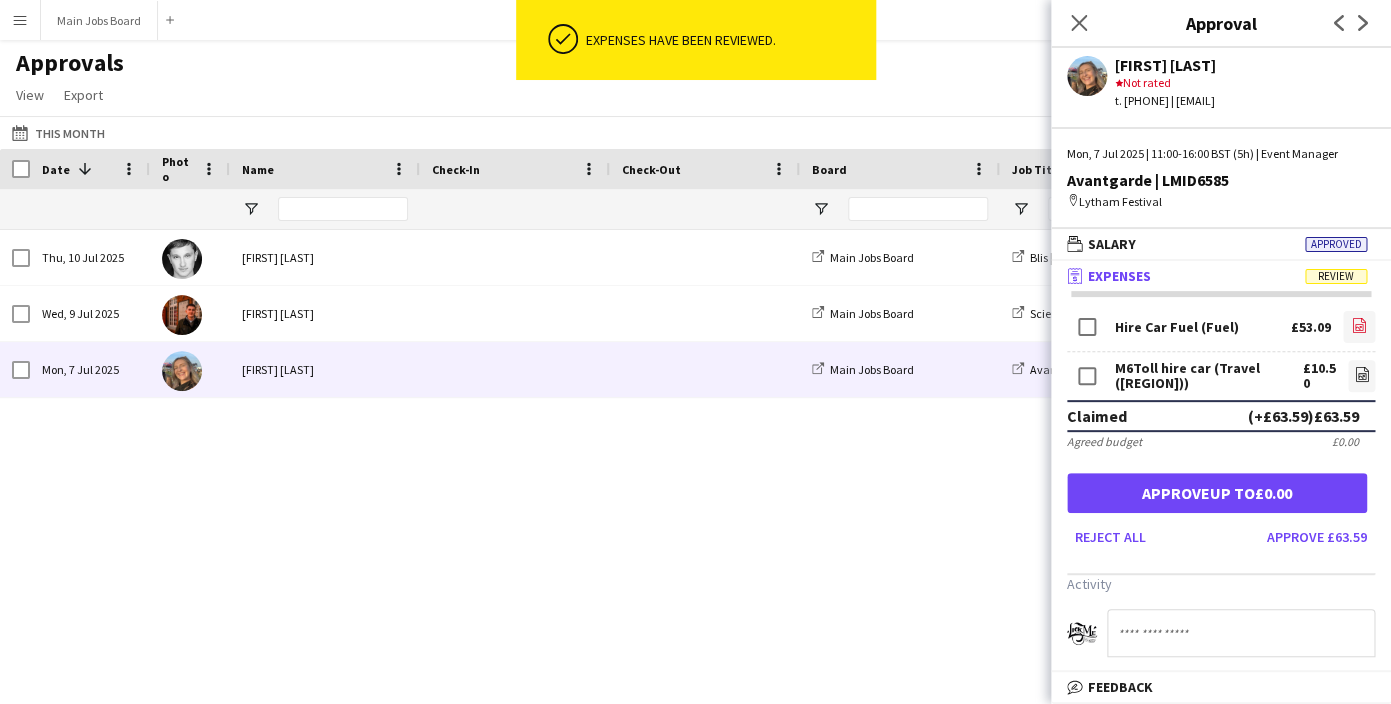 click 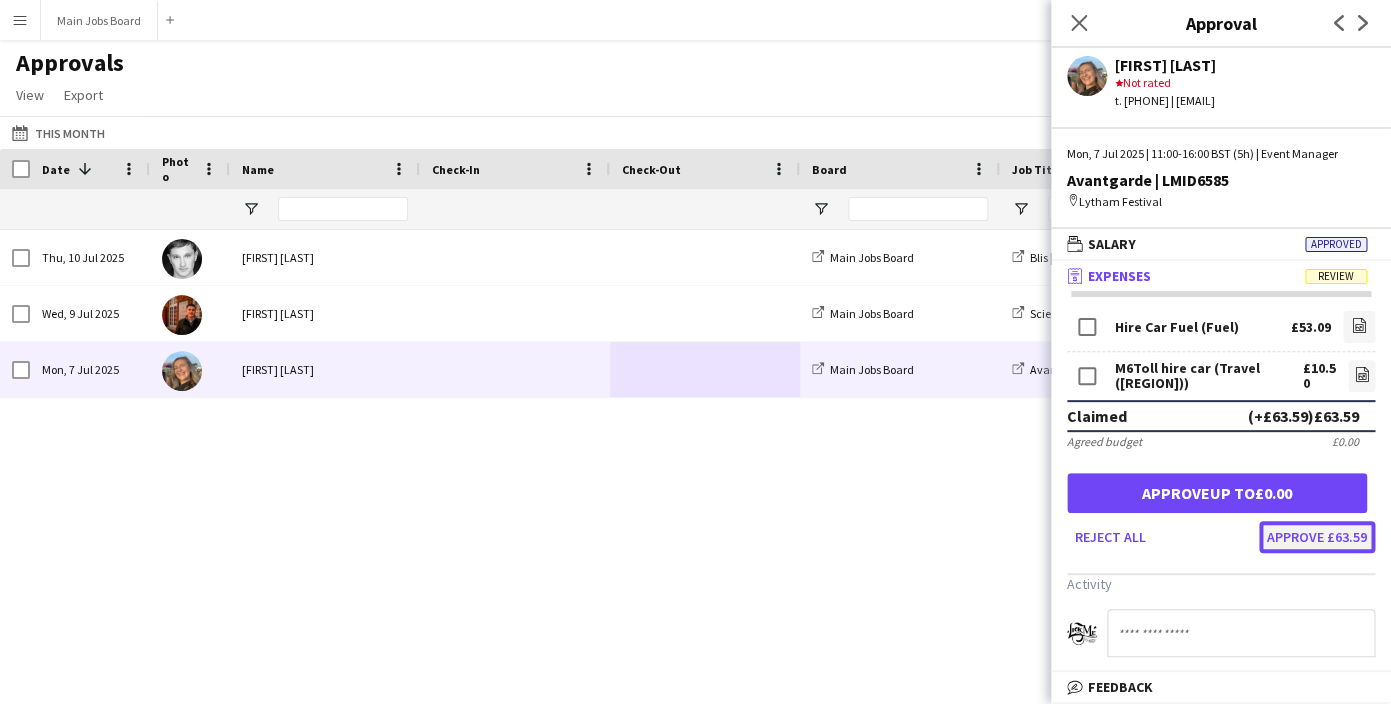 click on "Approve £63.59" at bounding box center [1317, 537] 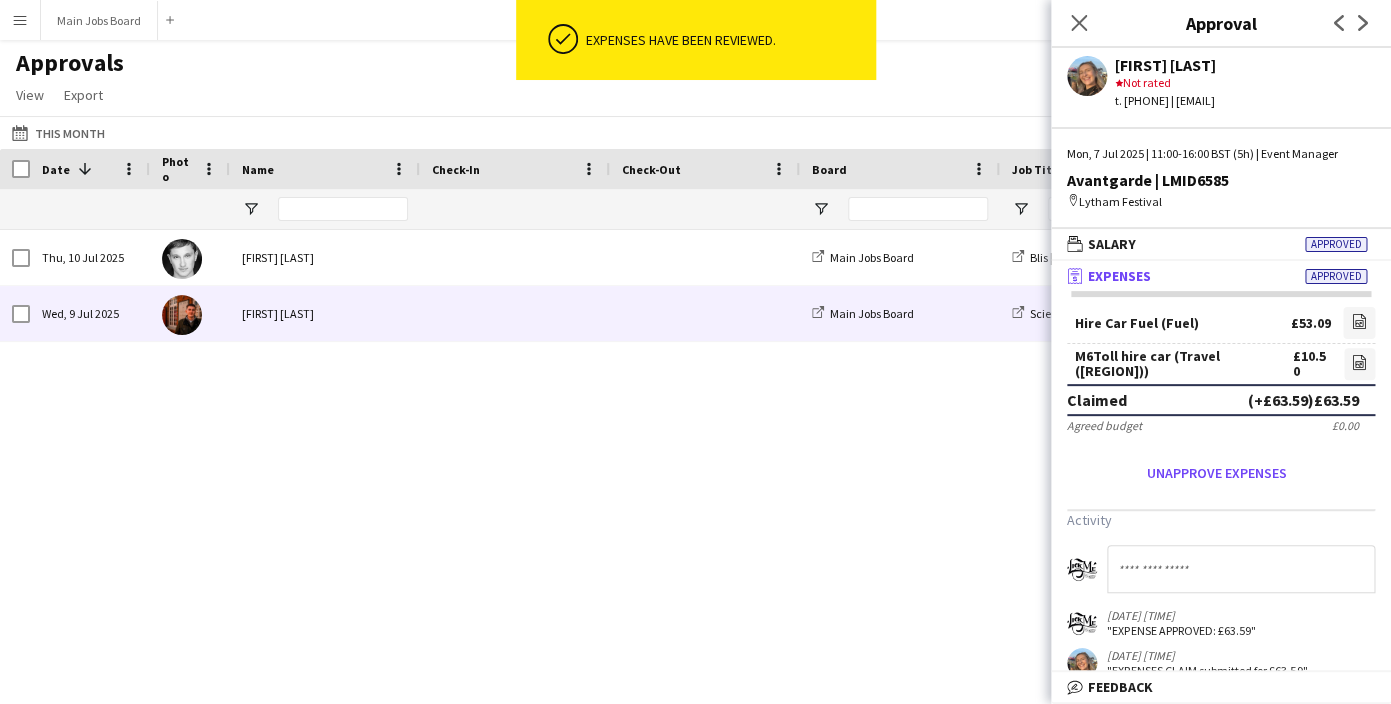 click on "[FIRST] [LAST]" at bounding box center [325, 313] 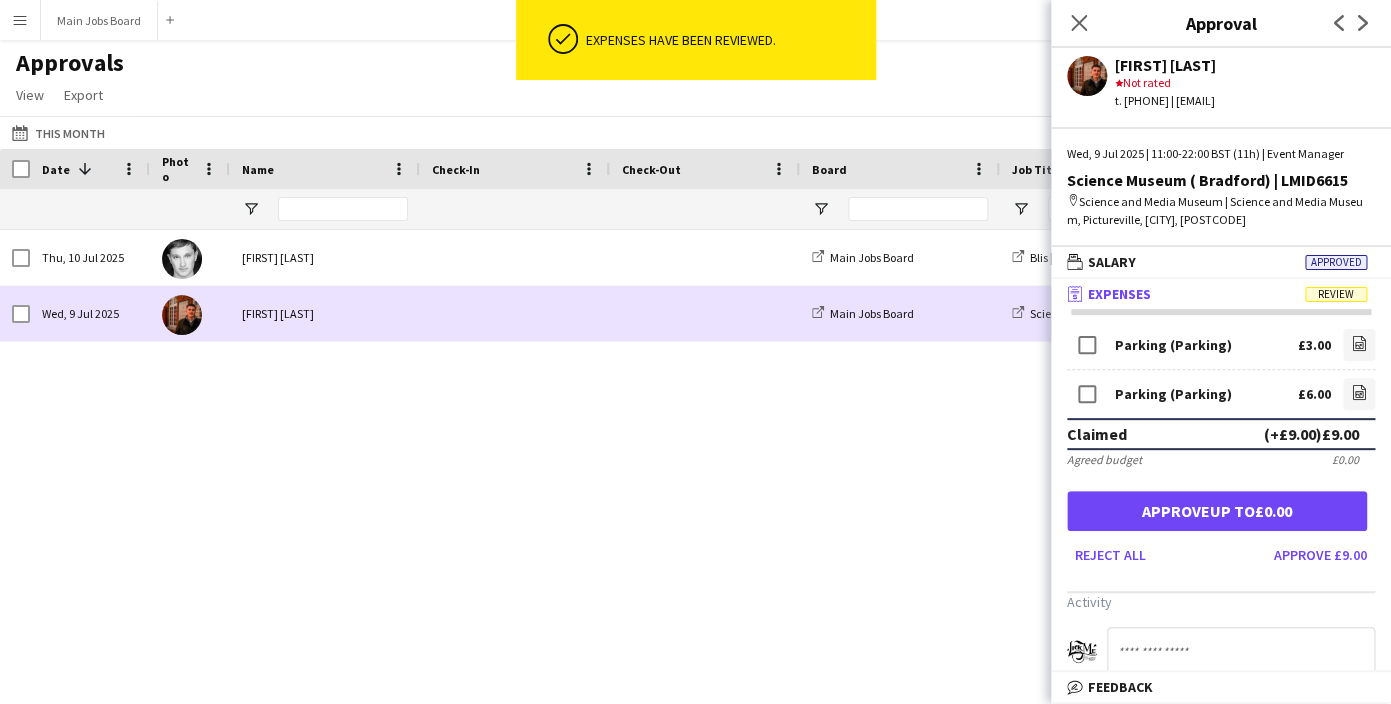 click at bounding box center [515, 313] 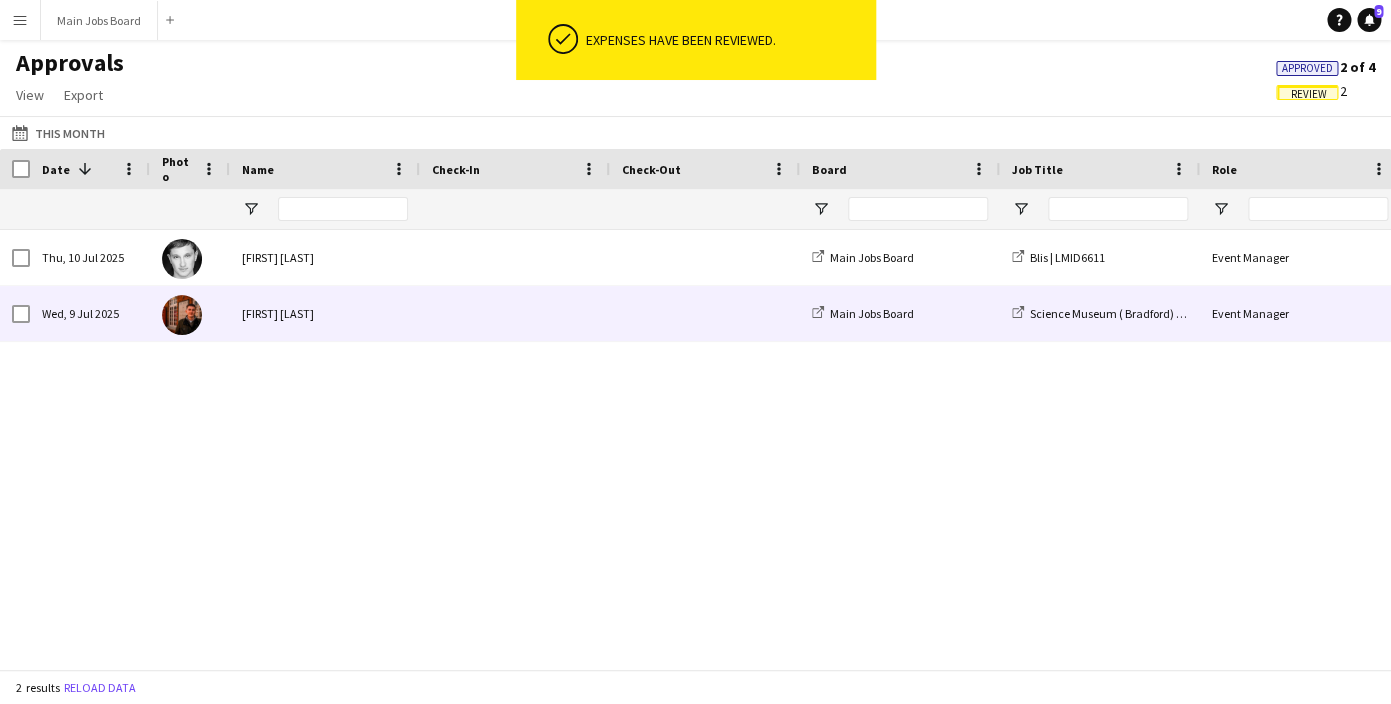 click at bounding box center [515, 313] 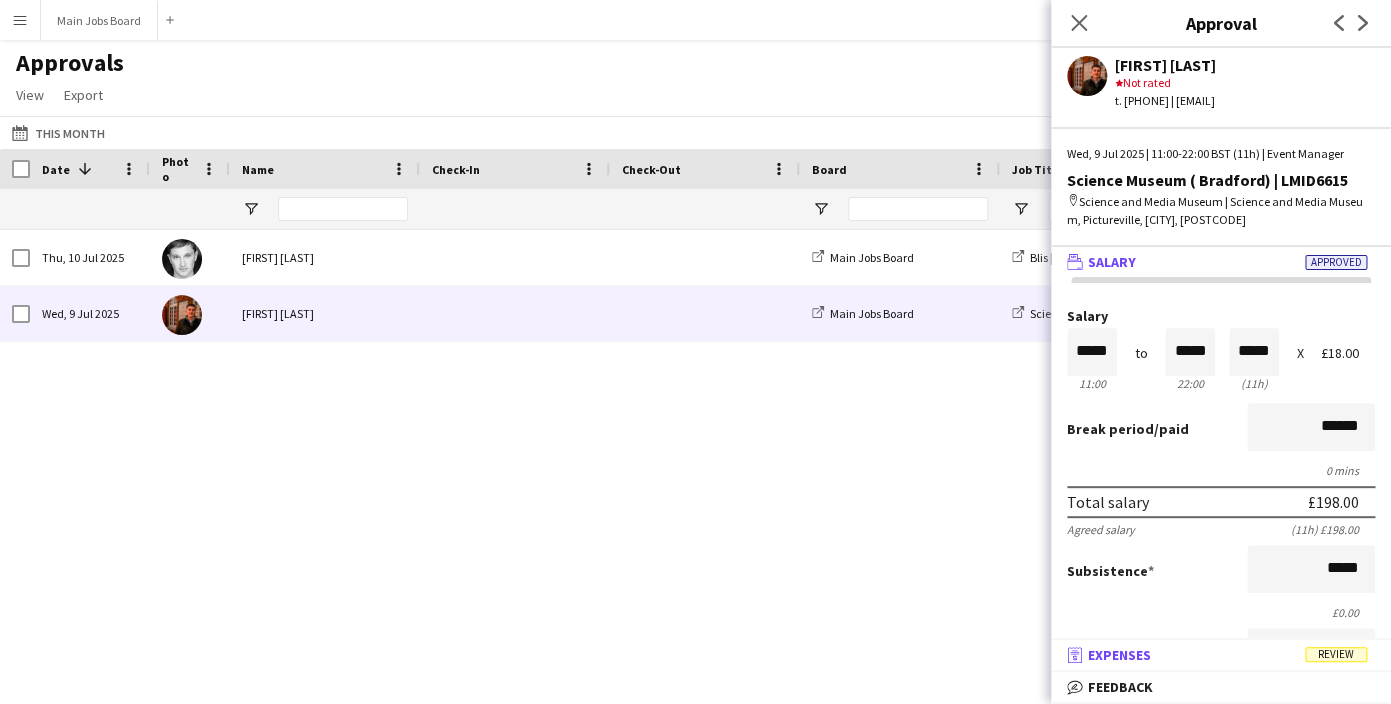 click on "Expenses" at bounding box center [1119, 655] 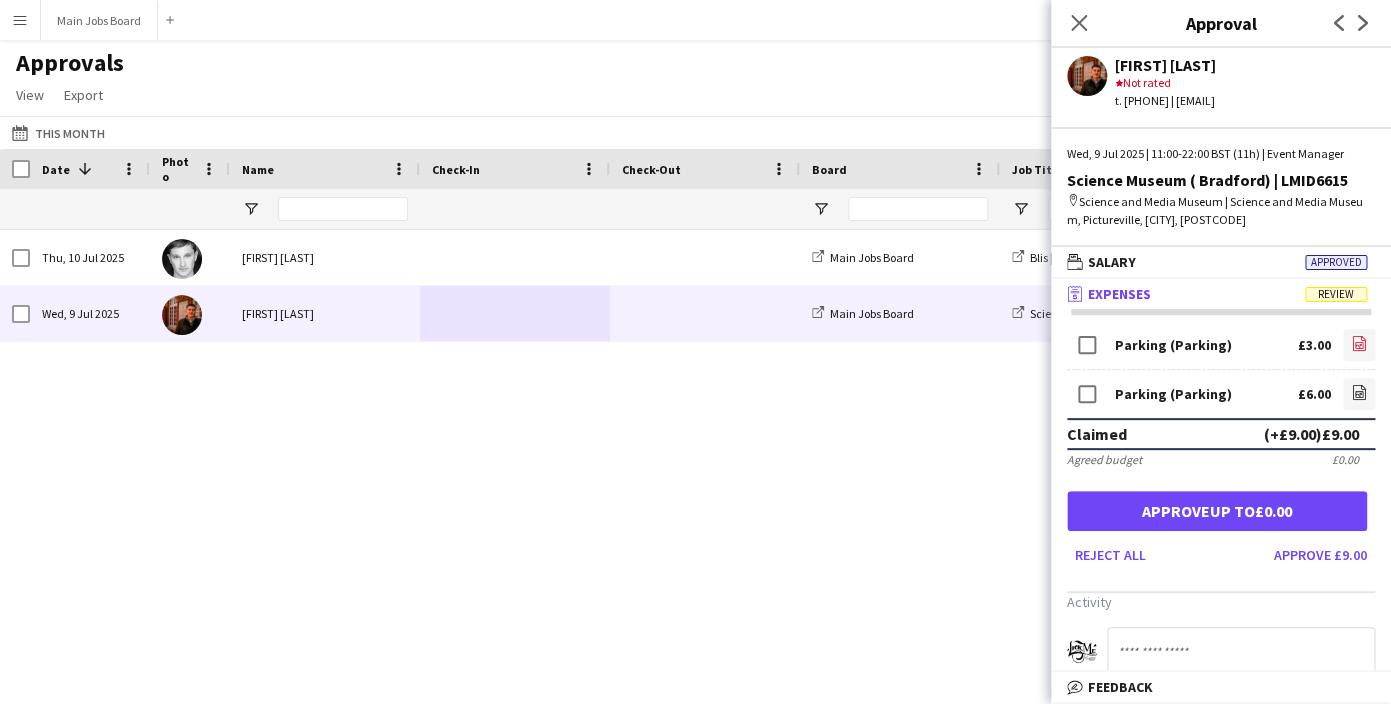 click on "file-image" at bounding box center [1359, 345] 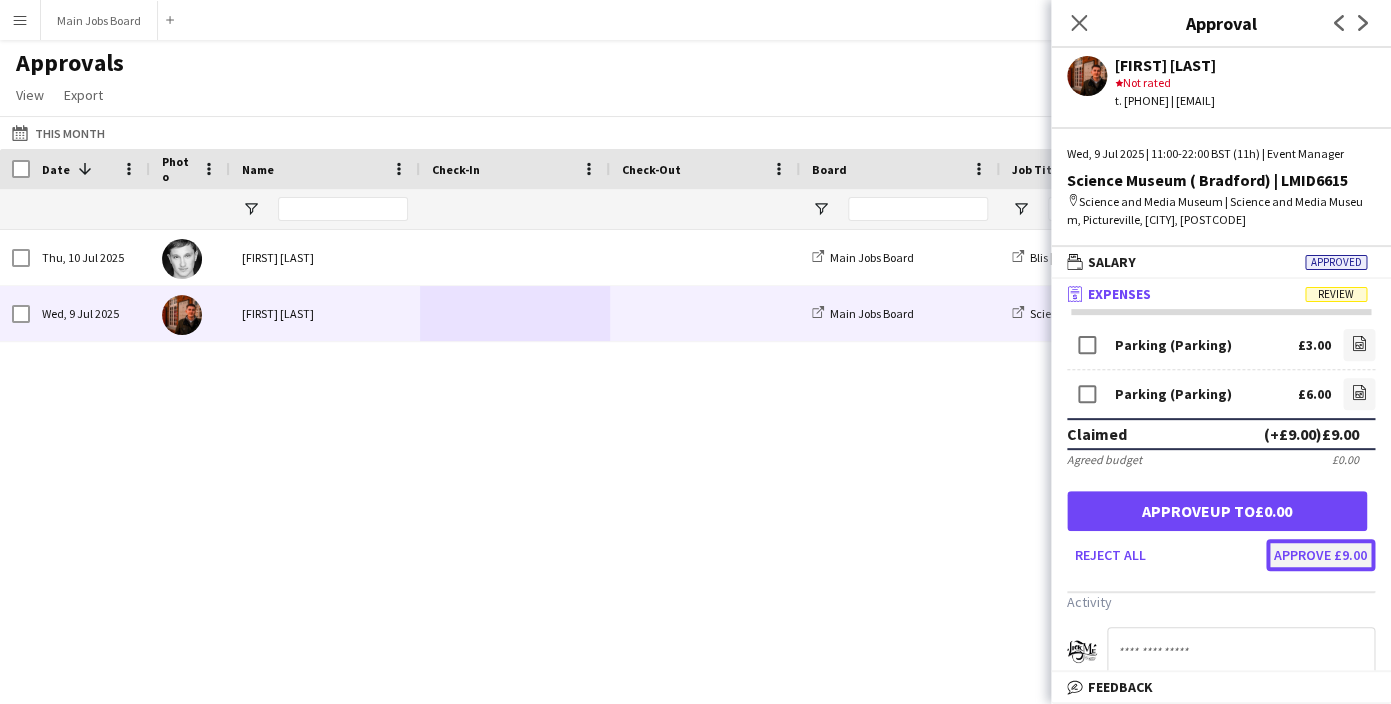 click on "Approve £9.00" at bounding box center [1320, 555] 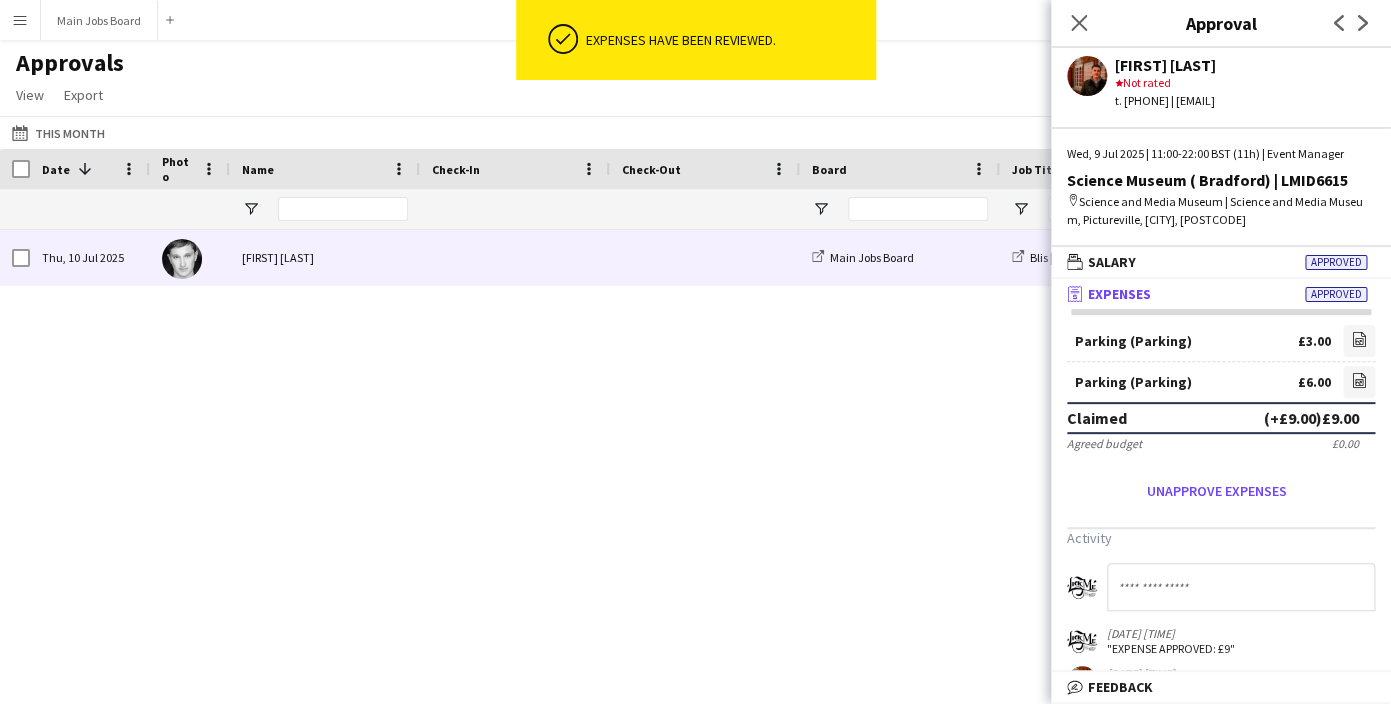 click on "[FIRST] [LAST]" at bounding box center [325, 257] 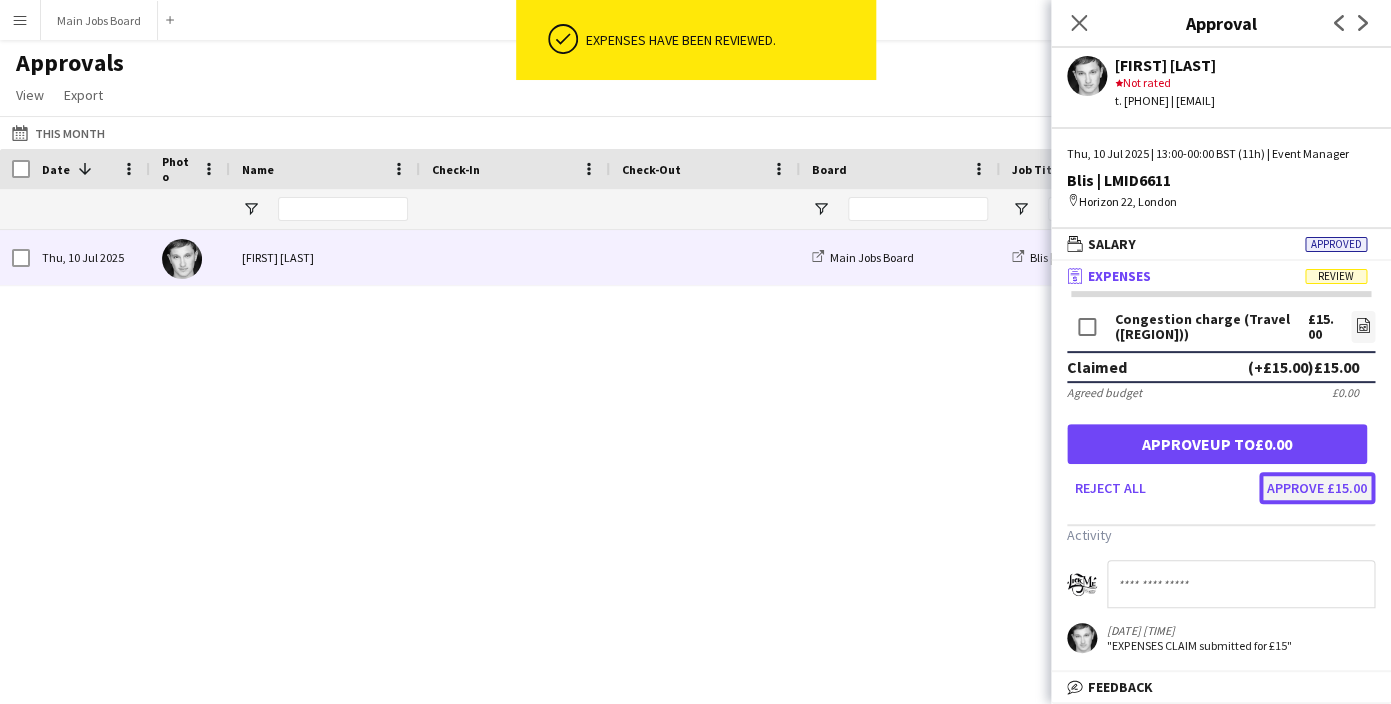 click on "Approve £15.00" at bounding box center [1317, 488] 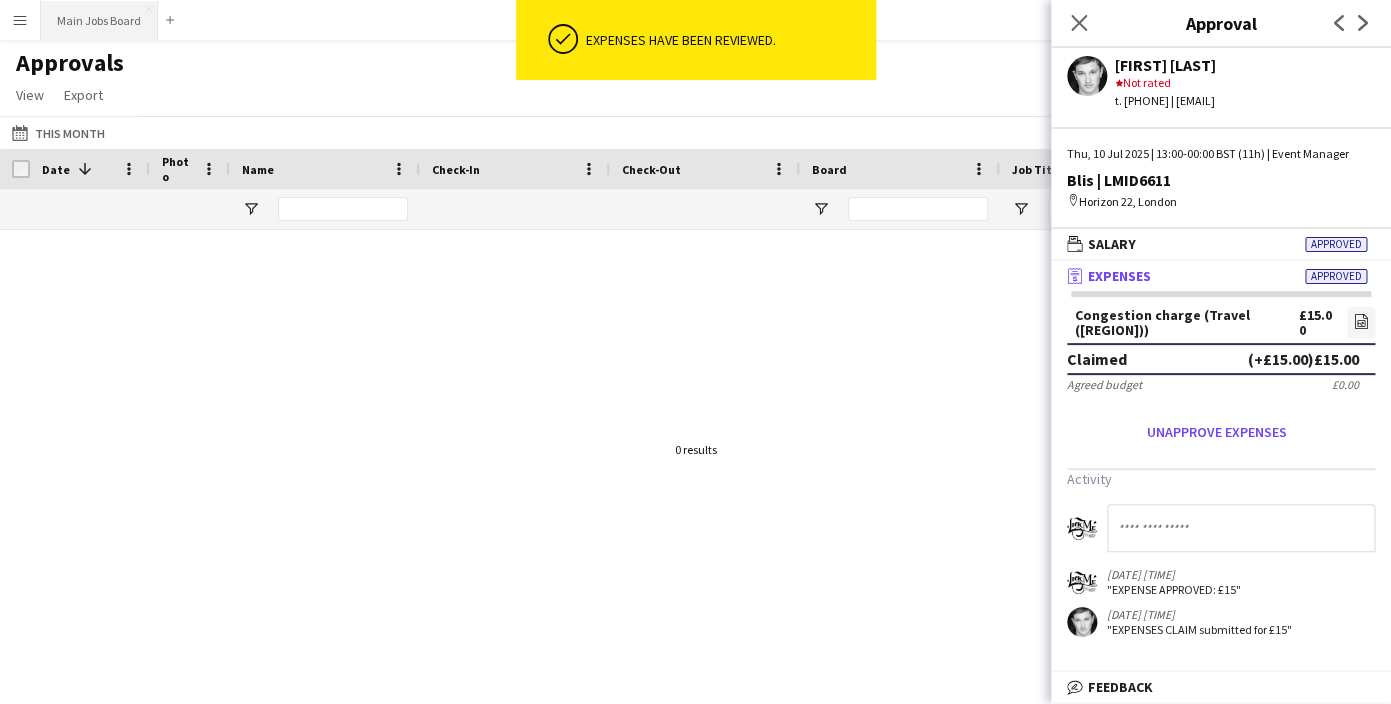 click on "Main Jobs Board
Close" at bounding box center [99, 20] 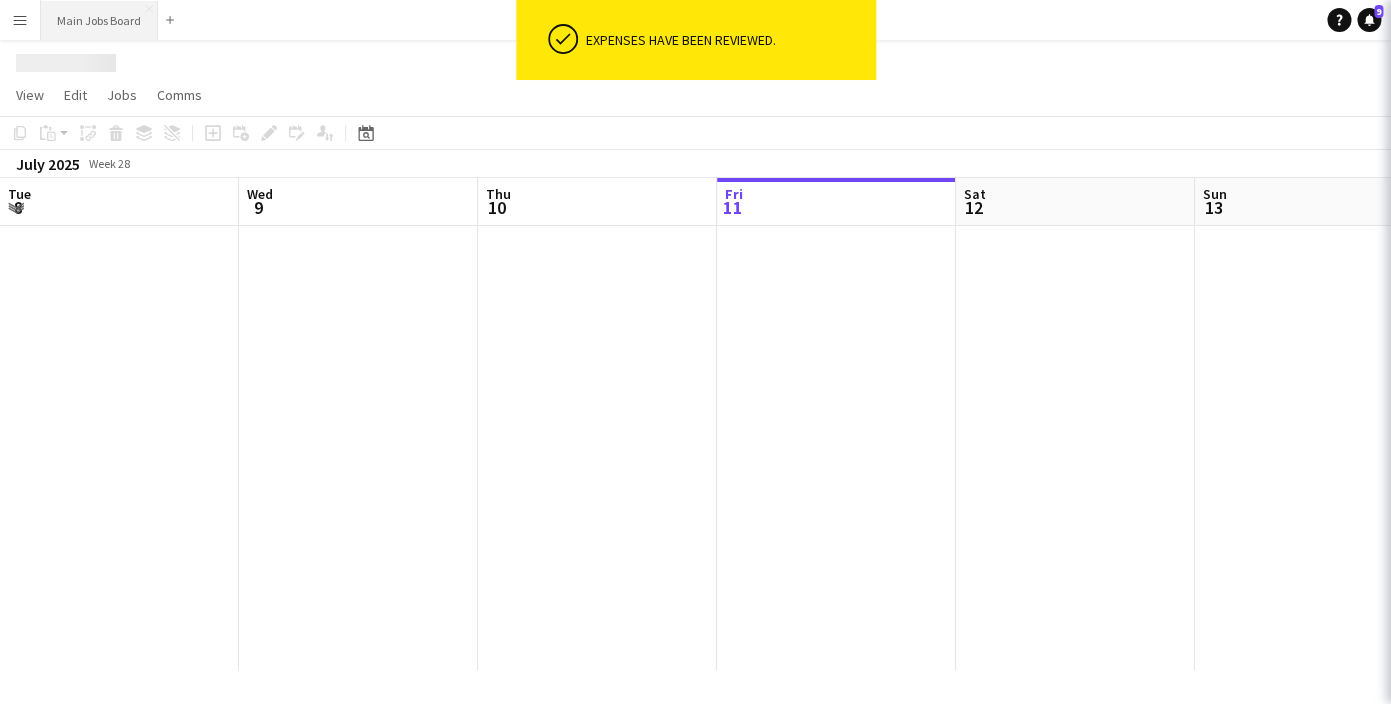 scroll, scrollTop: 0, scrollLeft: 478, axis: horizontal 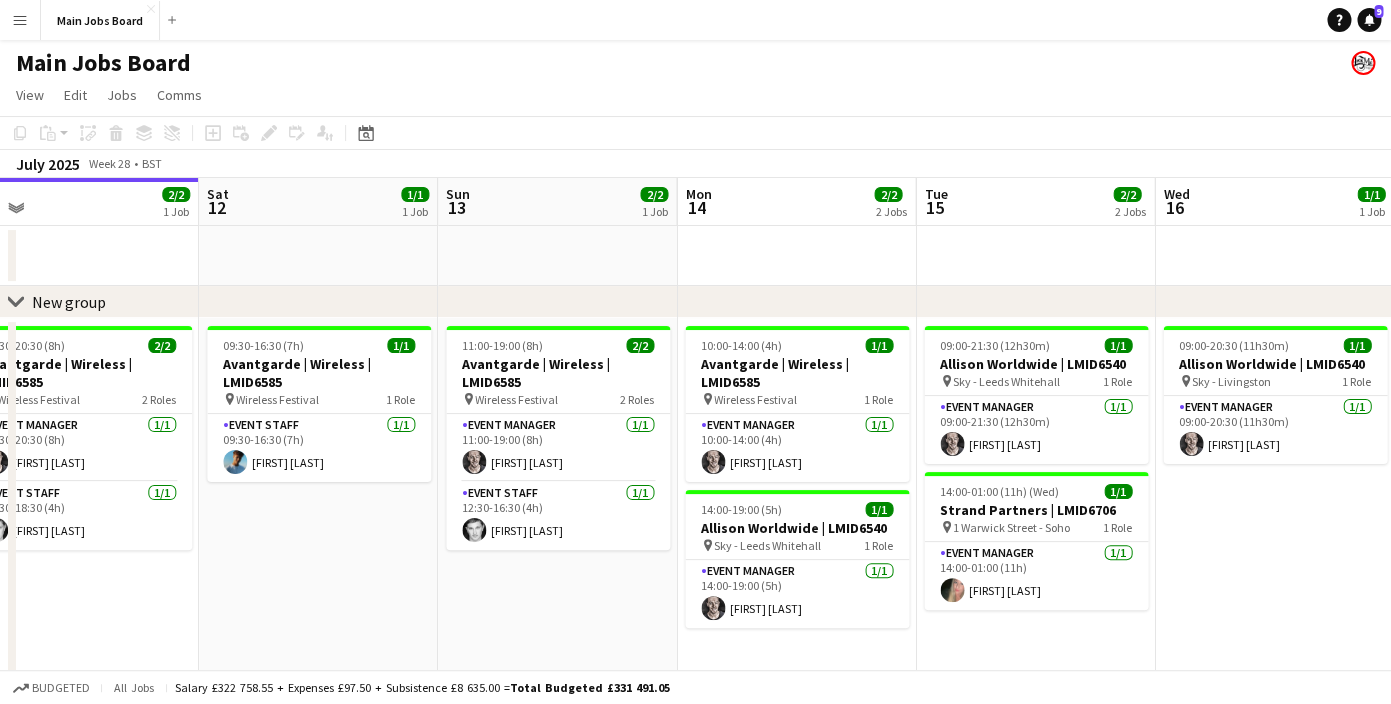 drag, startPoint x: 884, startPoint y: 570, endPoint x: 351, endPoint y: 596, distance: 533.6338 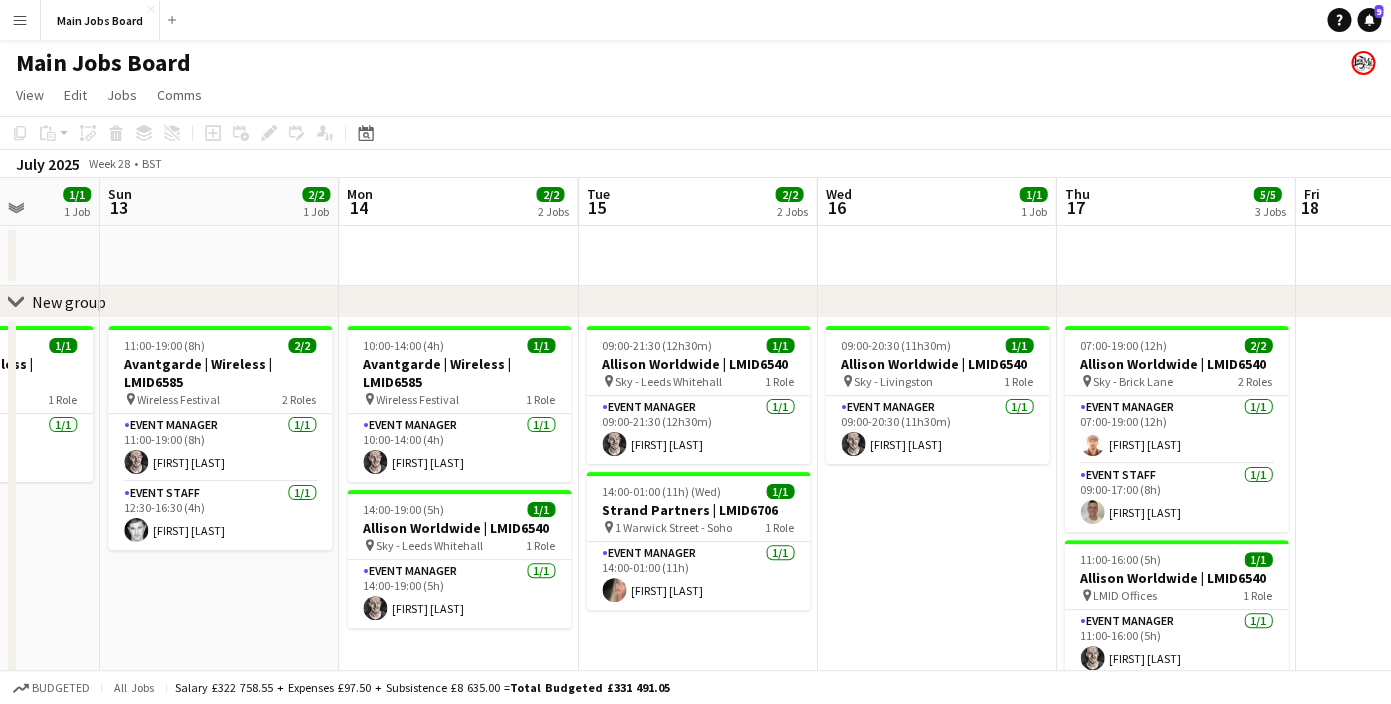 drag, startPoint x: 896, startPoint y: 576, endPoint x: 465, endPoint y: 577, distance: 431.00116 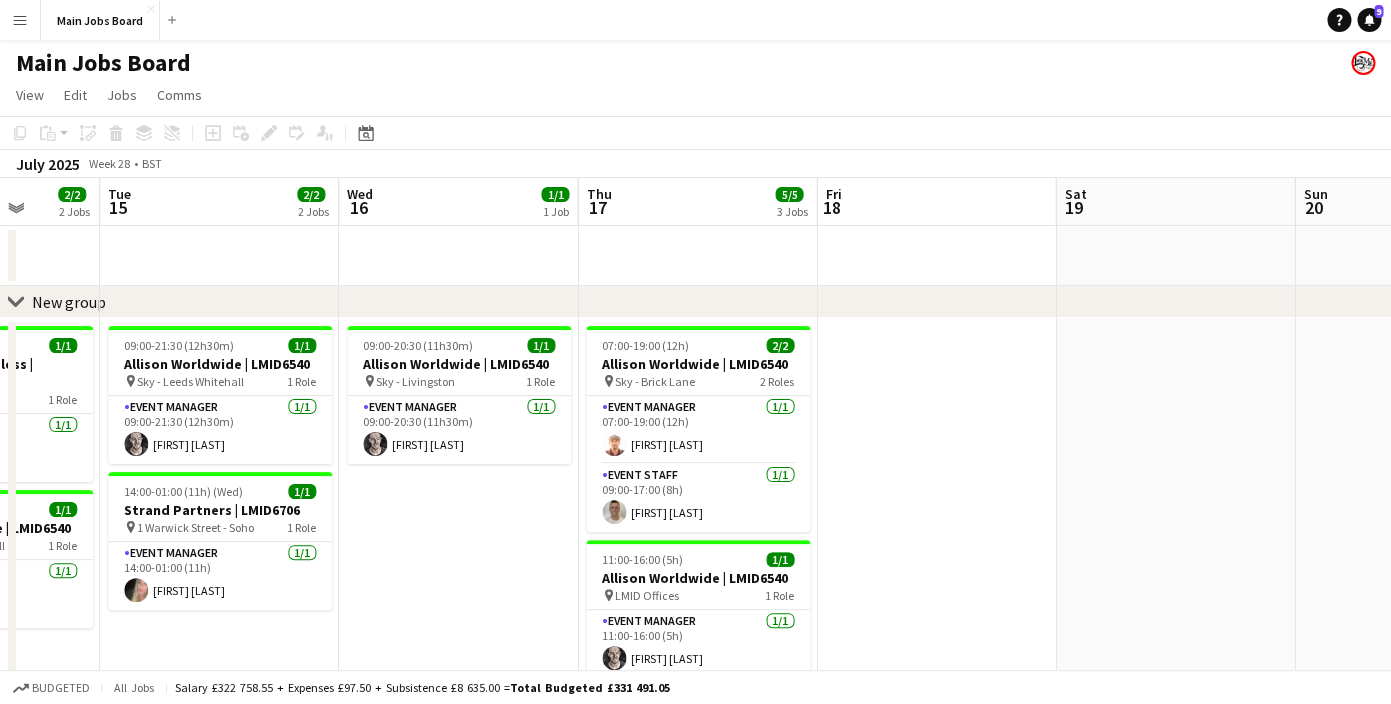 scroll, scrollTop: 0, scrollLeft: 715, axis: horizontal 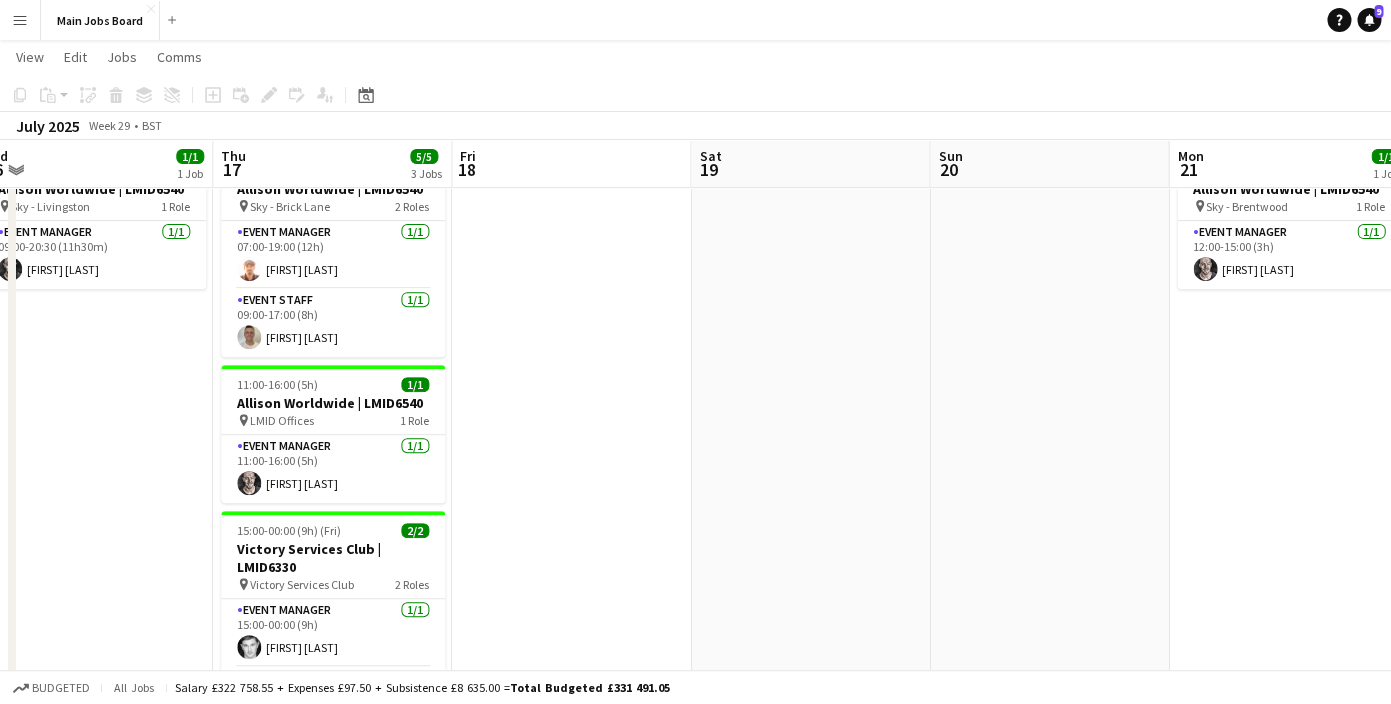 drag, startPoint x: 1139, startPoint y: 501, endPoint x: 614, endPoint y: 501, distance: 525 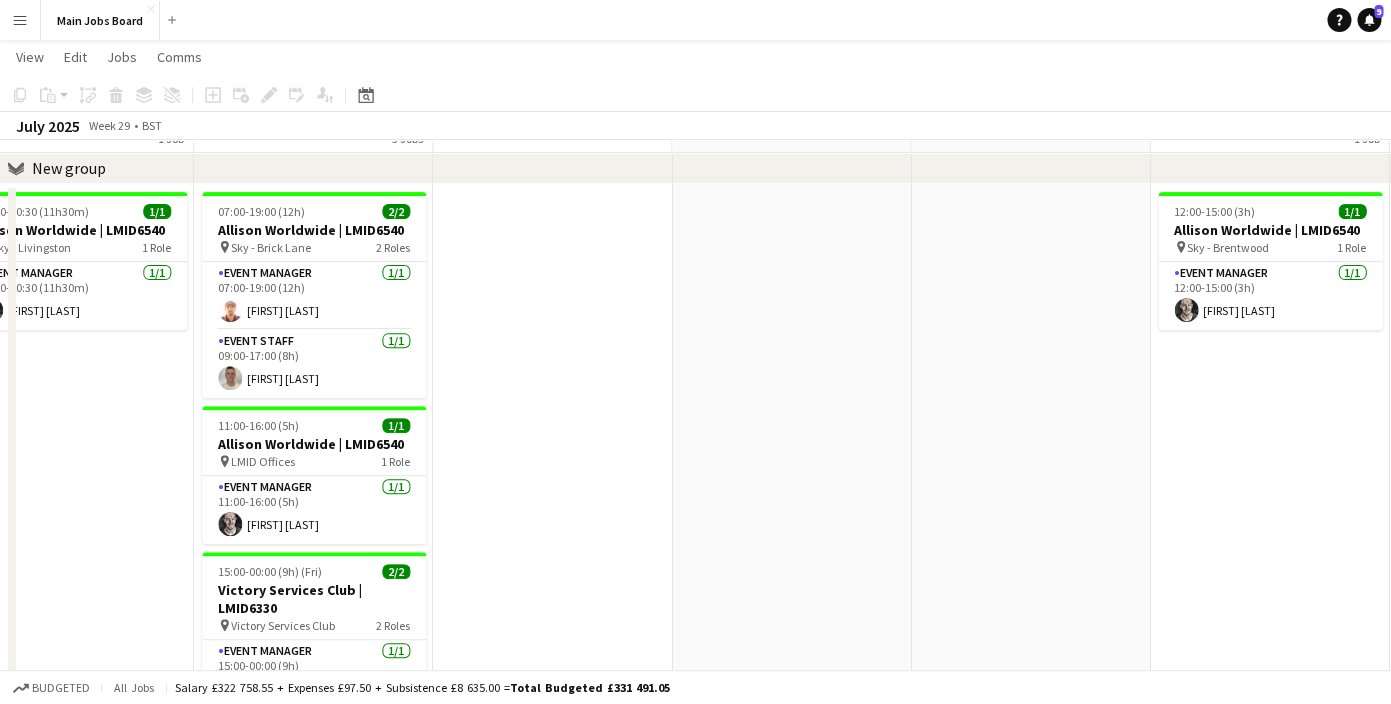 scroll, scrollTop: 96, scrollLeft: 0, axis: vertical 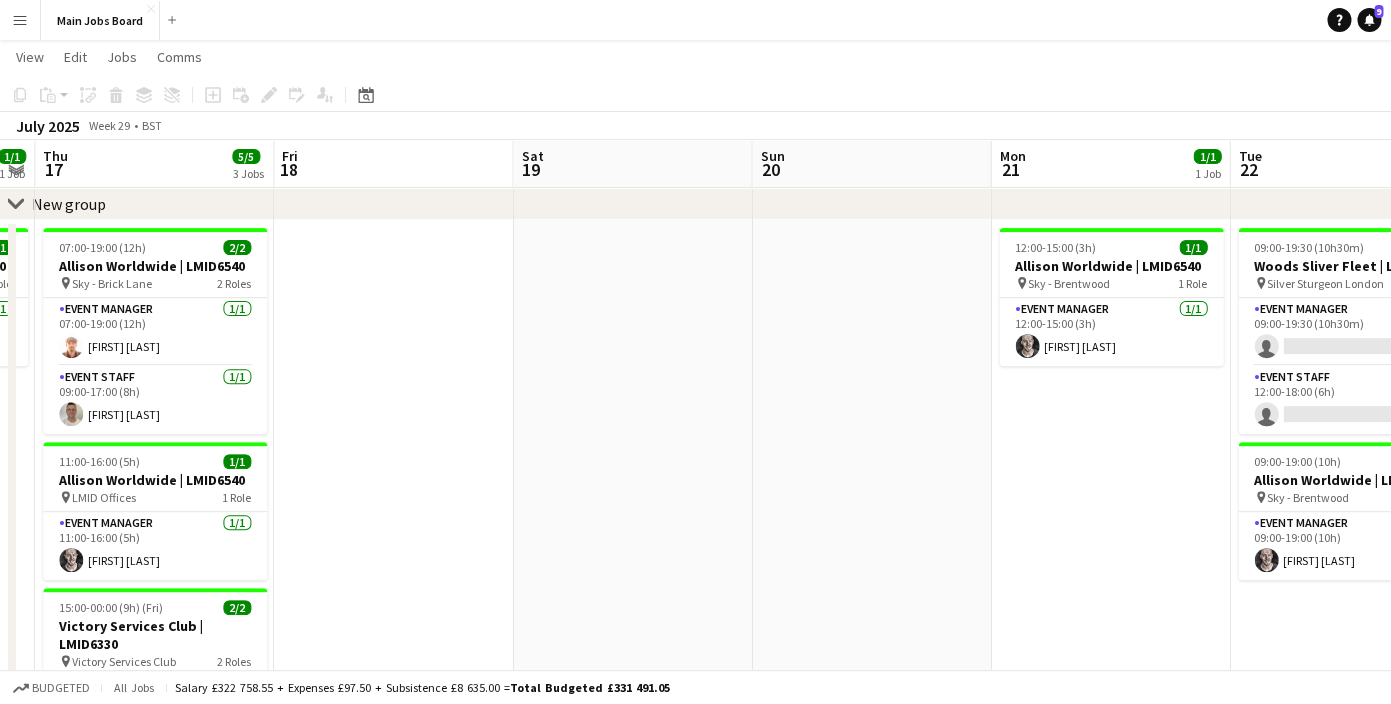 drag, startPoint x: 983, startPoint y: 492, endPoint x: 378, endPoint y: 509, distance: 605.2388 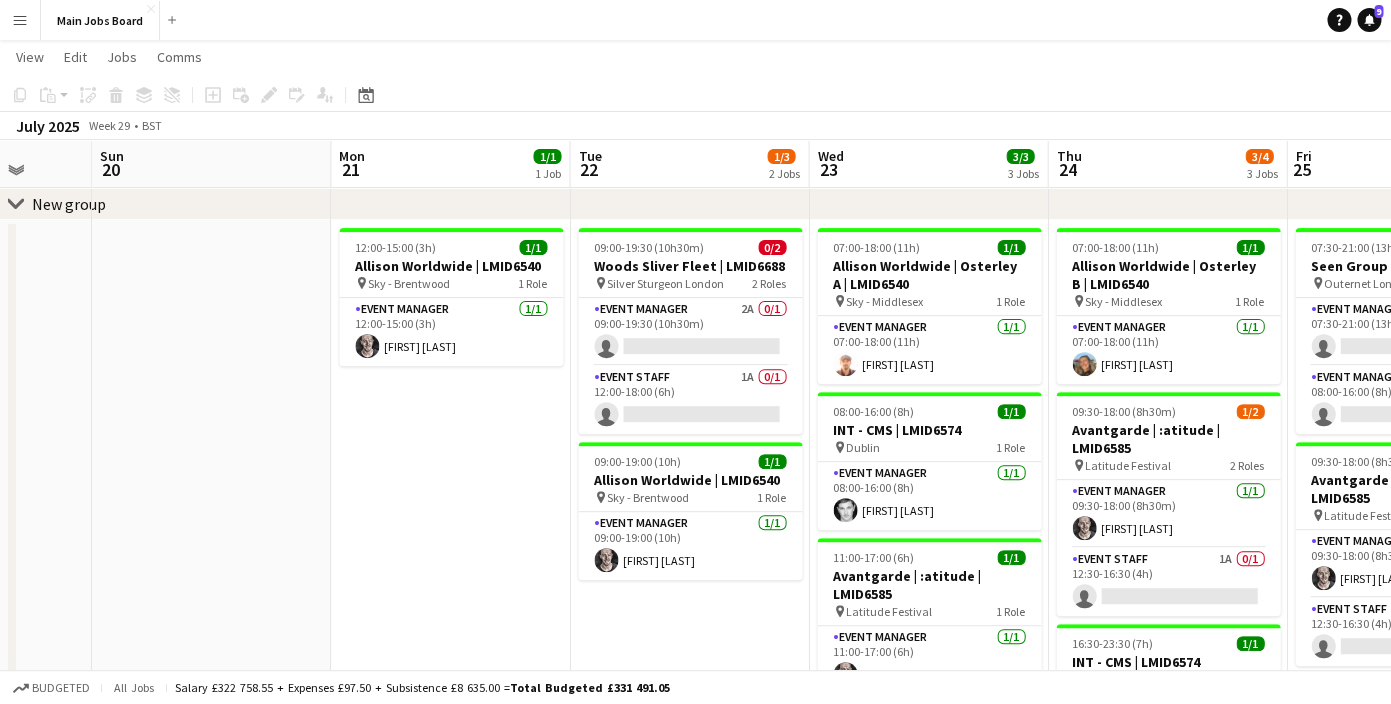 drag, startPoint x: 714, startPoint y: 510, endPoint x: 249, endPoint y: 508, distance: 465.0043 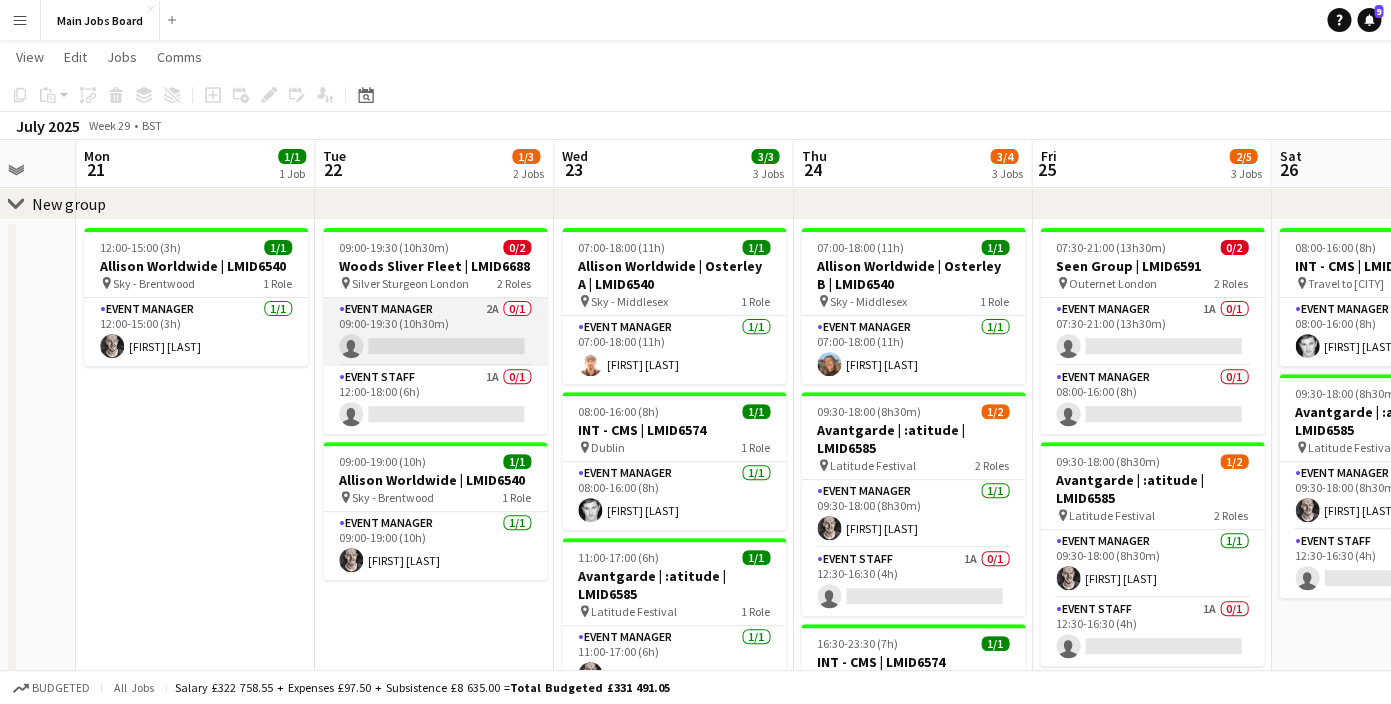 click on "Event Manager   2A   0/1   09:00-19:30 (10h30m)
single-neutral-actions" at bounding box center (435, 332) 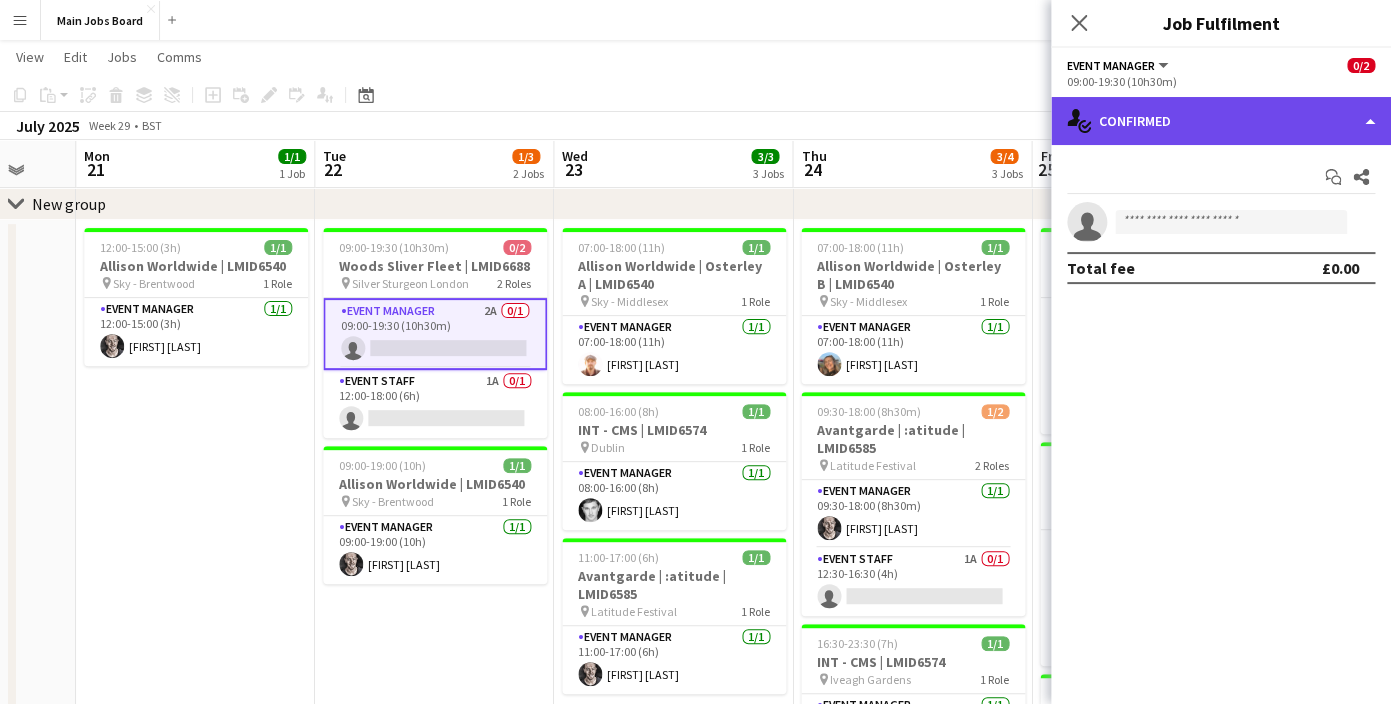 click on "single-neutral-actions-check-2
Confirmed" 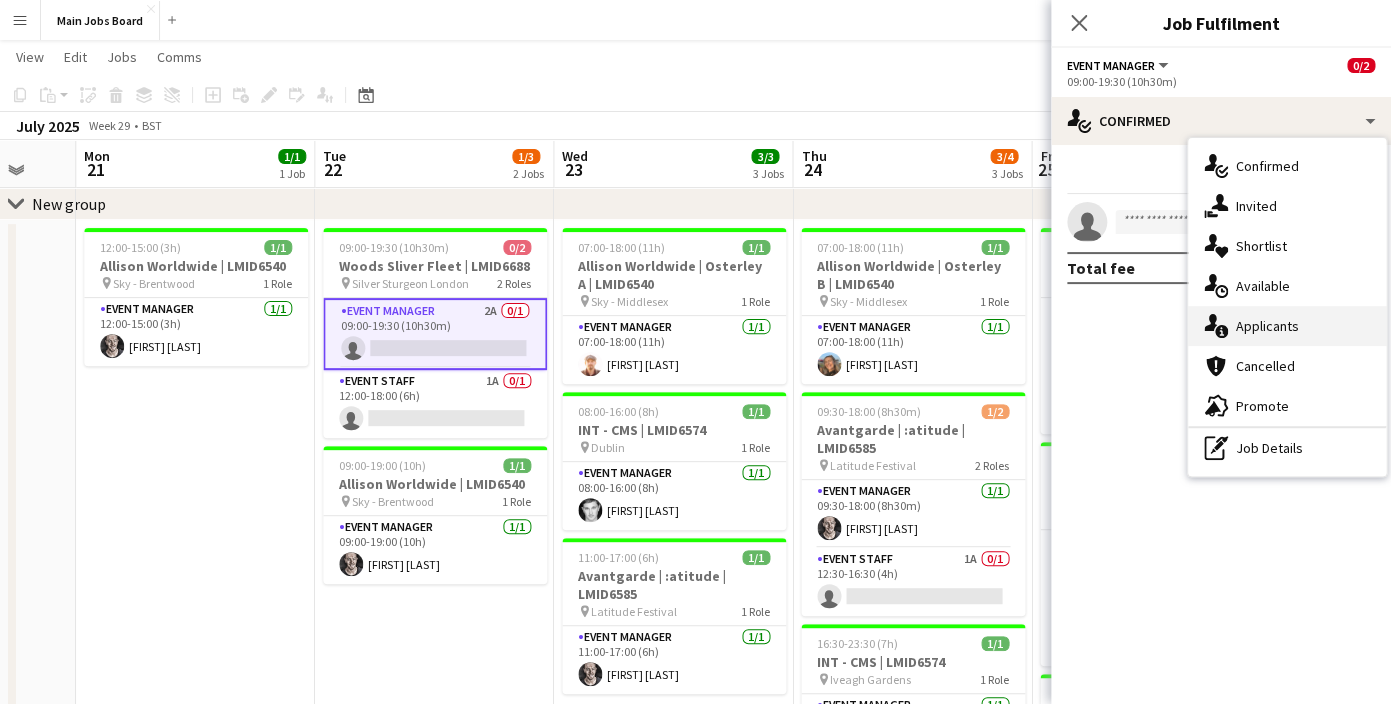 click on "single-neutral-actions-information
Applicants" at bounding box center [1287, 326] 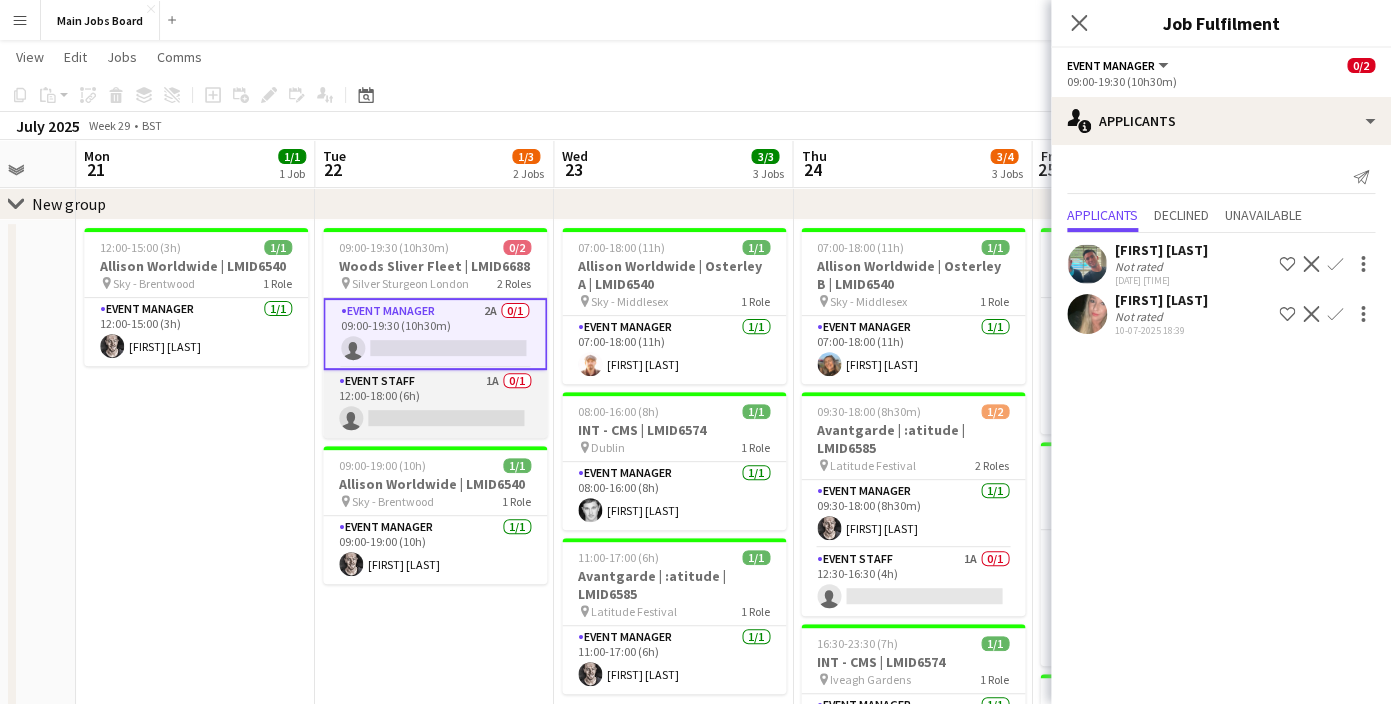 click on "Event Staff   1A   0/1   12:00-18:00 (6h)
single-neutral-actions" at bounding box center [435, 404] 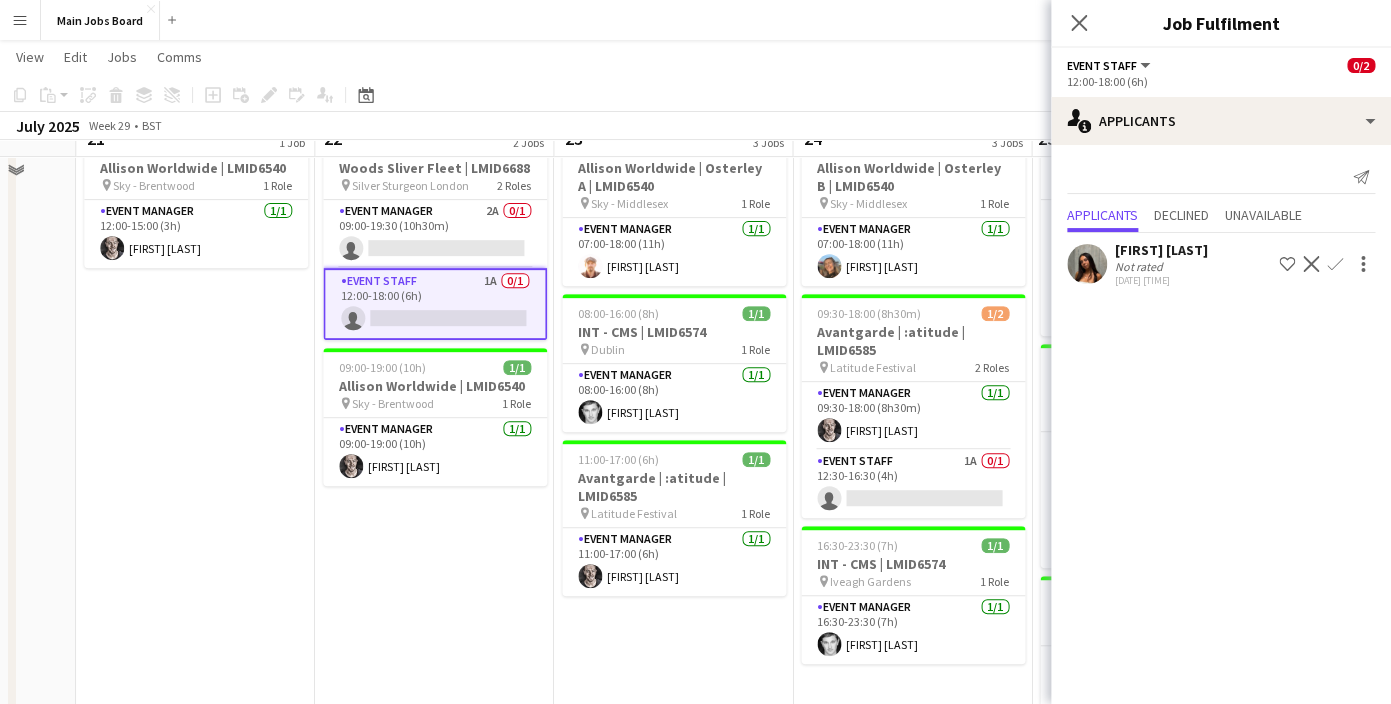 scroll, scrollTop: 205, scrollLeft: 0, axis: vertical 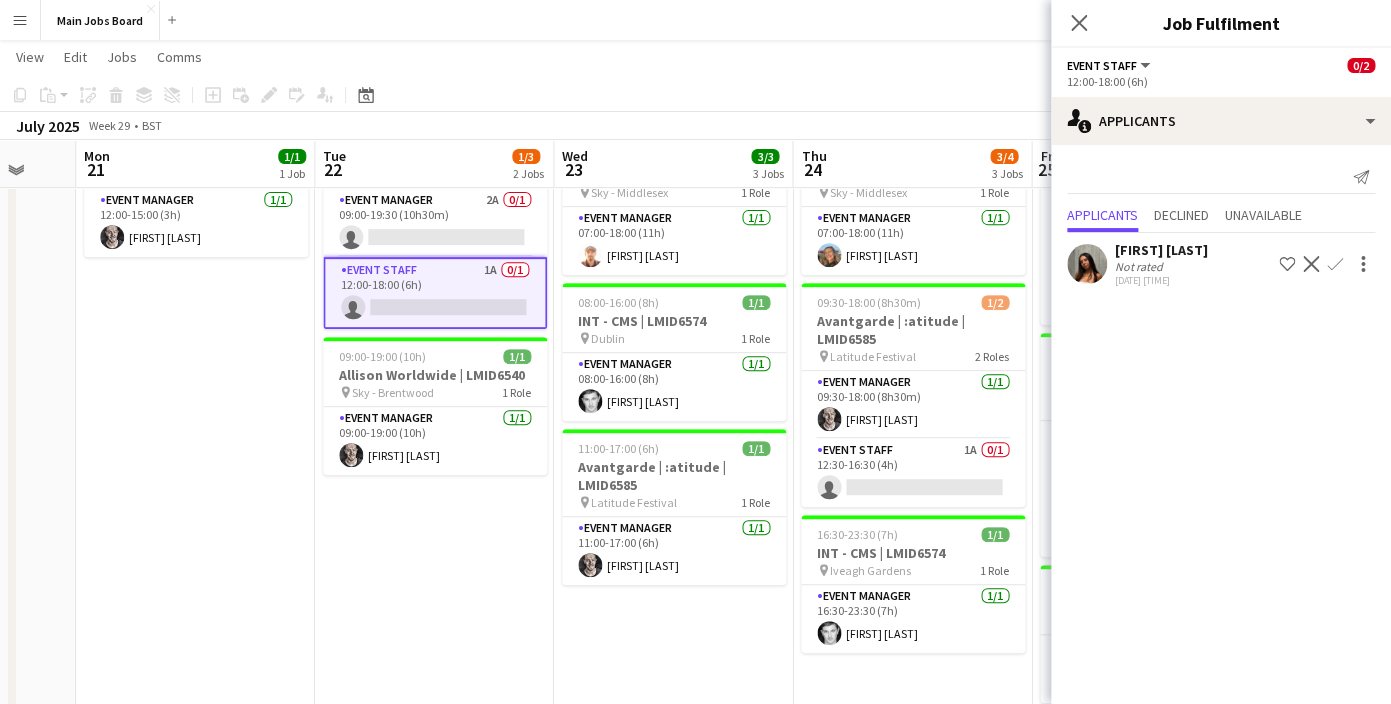 click on "09:00-19:30 (10h30m)    0/2    Woods Sliver Fleet | LMID6688
pin
Silver Sturgeon London    2 Roles   Event Manager   2A   0/1   09:00-19:30 (10h30m)
single-neutral-actions
Event Staff   1A   0/1   12:00-18:00 (6h)
single-neutral-actions
09:00-19:00 (10h)    1/1   Allison Worldwide | LMID6540
pin
Sky - Brentwood   1 Role   Event Manager   1/1   09:00-19:00 (10h)
[FIRST] [LAST]" at bounding box center [434, 521] 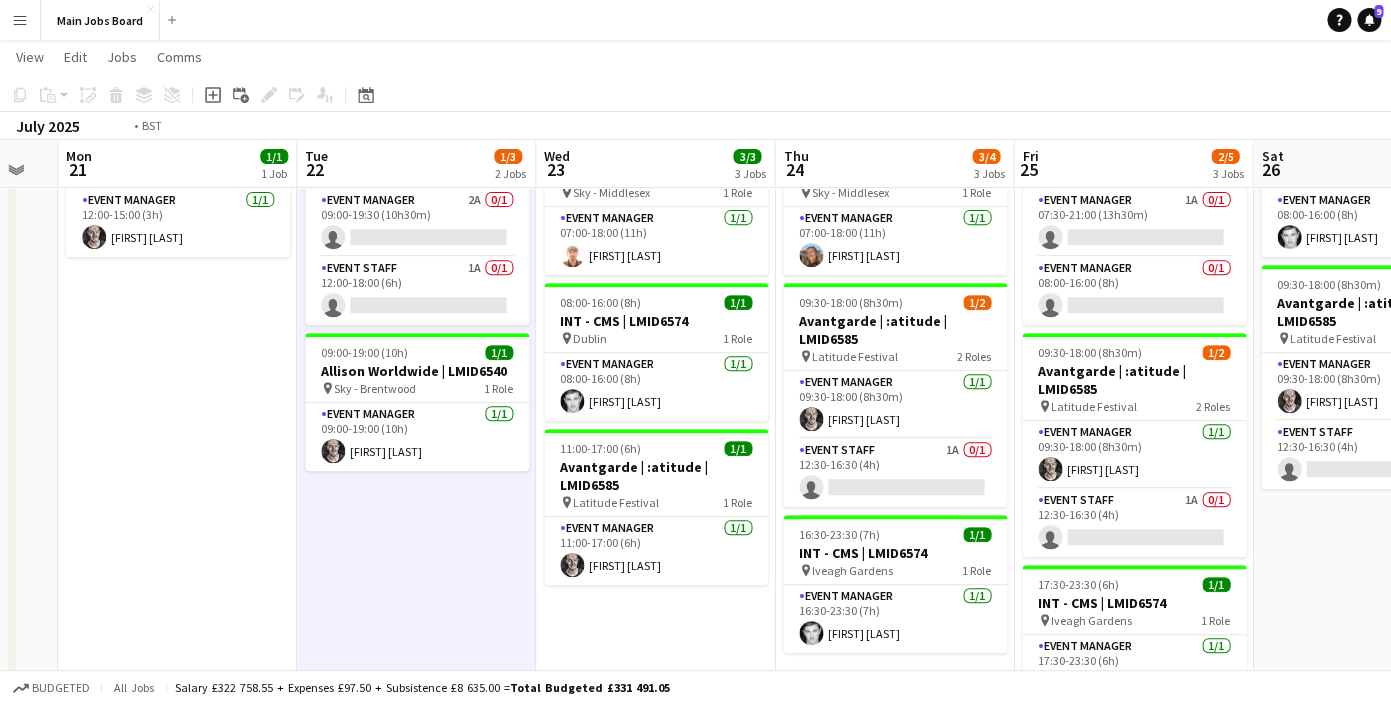 drag, startPoint x: 942, startPoint y: 570, endPoint x: 512, endPoint y: 569, distance: 430.00116 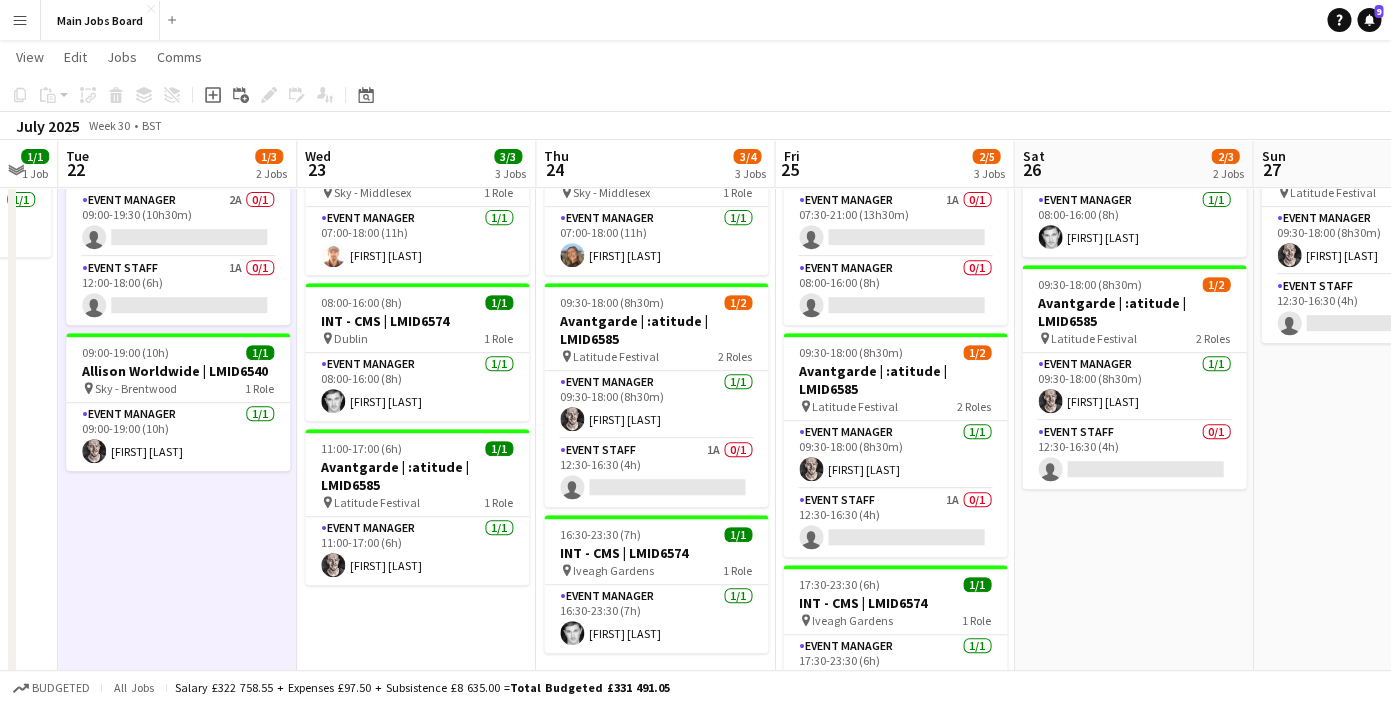 scroll, scrollTop: 0, scrollLeft: 832, axis: horizontal 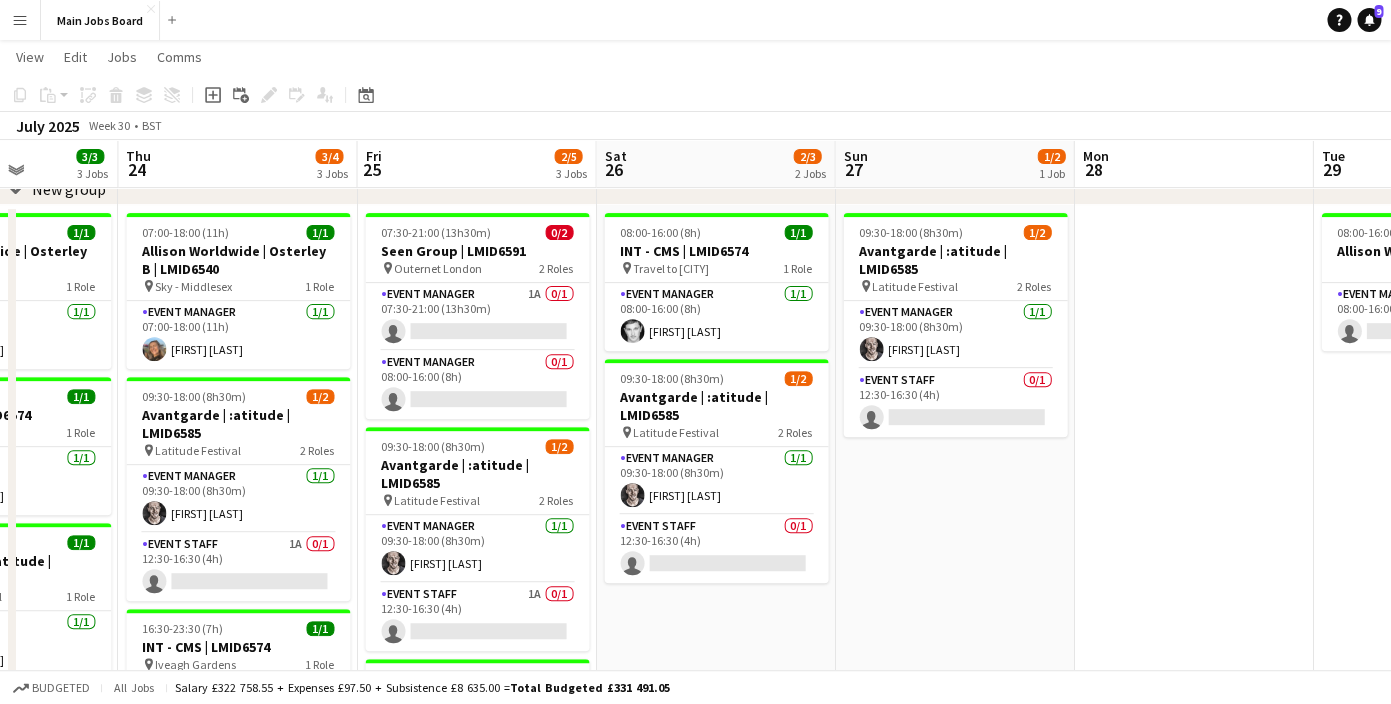 drag, startPoint x: 998, startPoint y: 533, endPoint x: 398, endPoint y: 570, distance: 601.1398 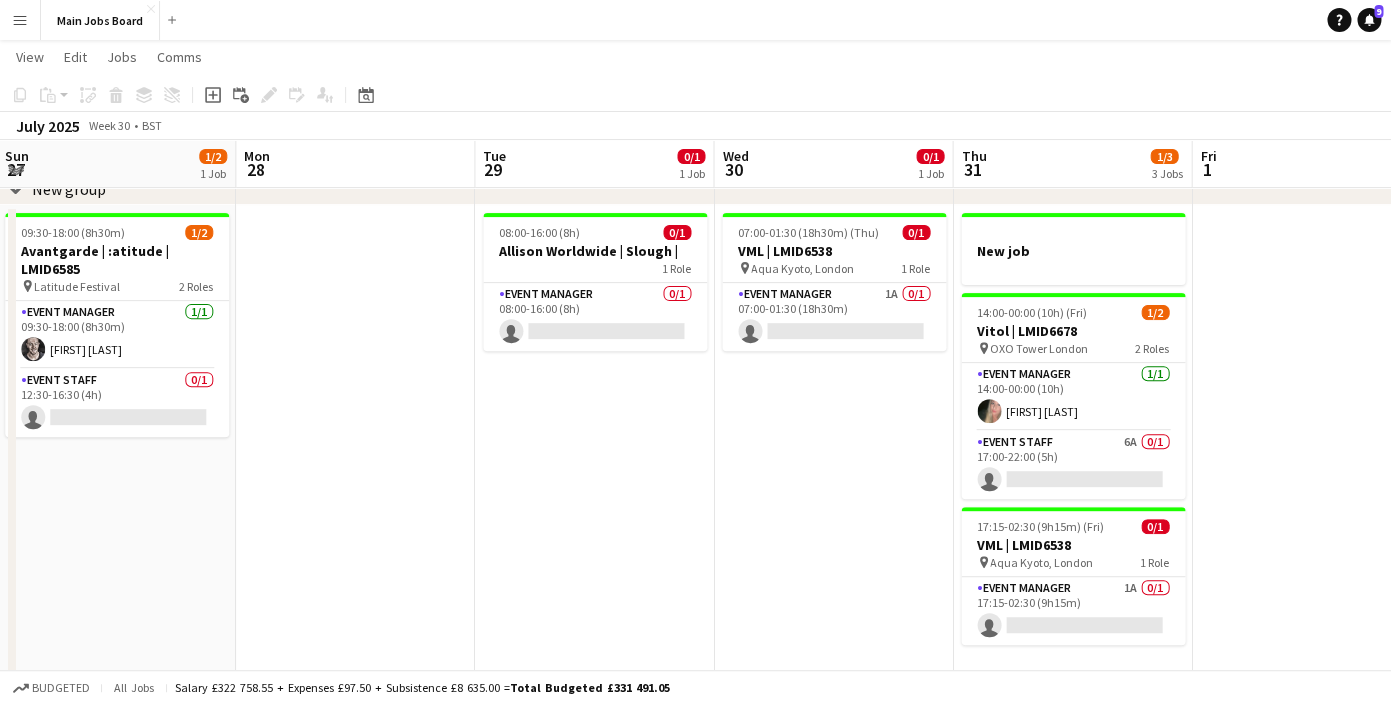 drag, startPoint x: 853, startPoint y: 510, endPoint x: 322, endPoint y: 510, distance: 531 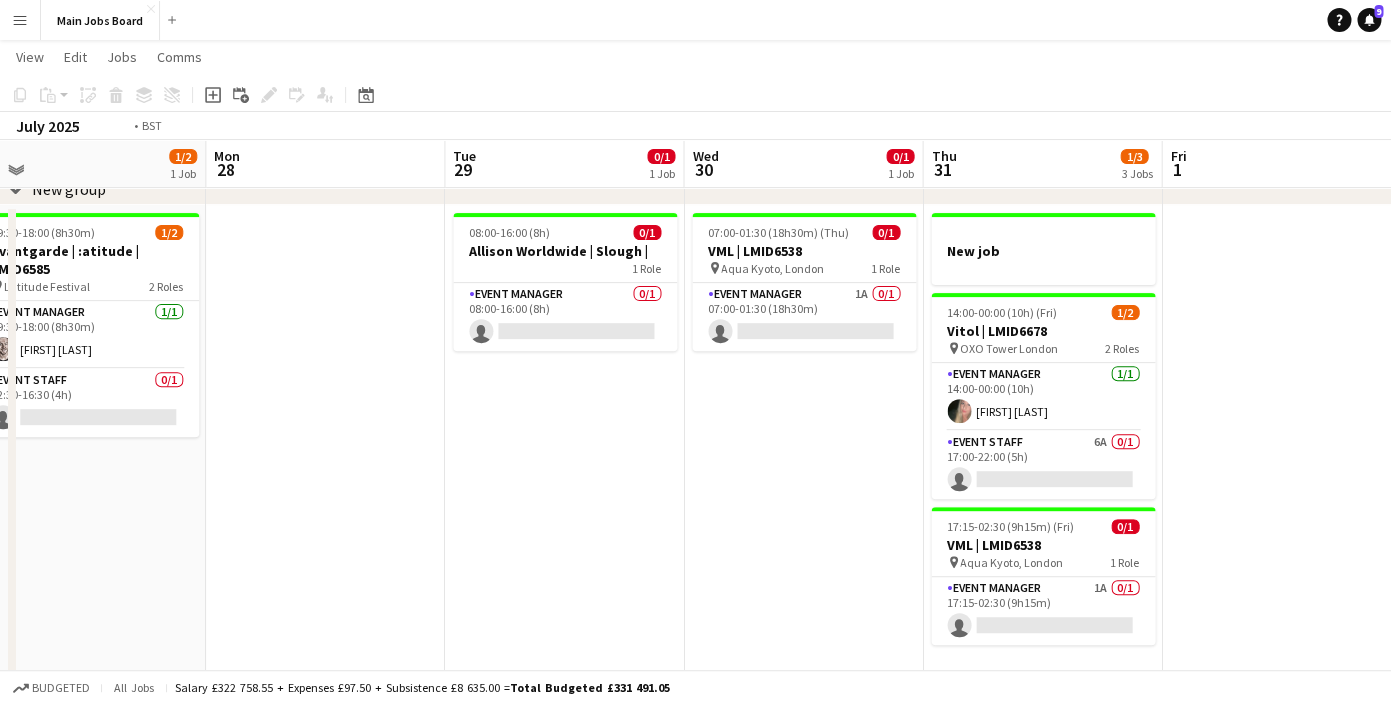 drag, startPoint x: 684, startPoint y: 519, endPoint x: 391, endPoint y: 521, distance: 293.00684 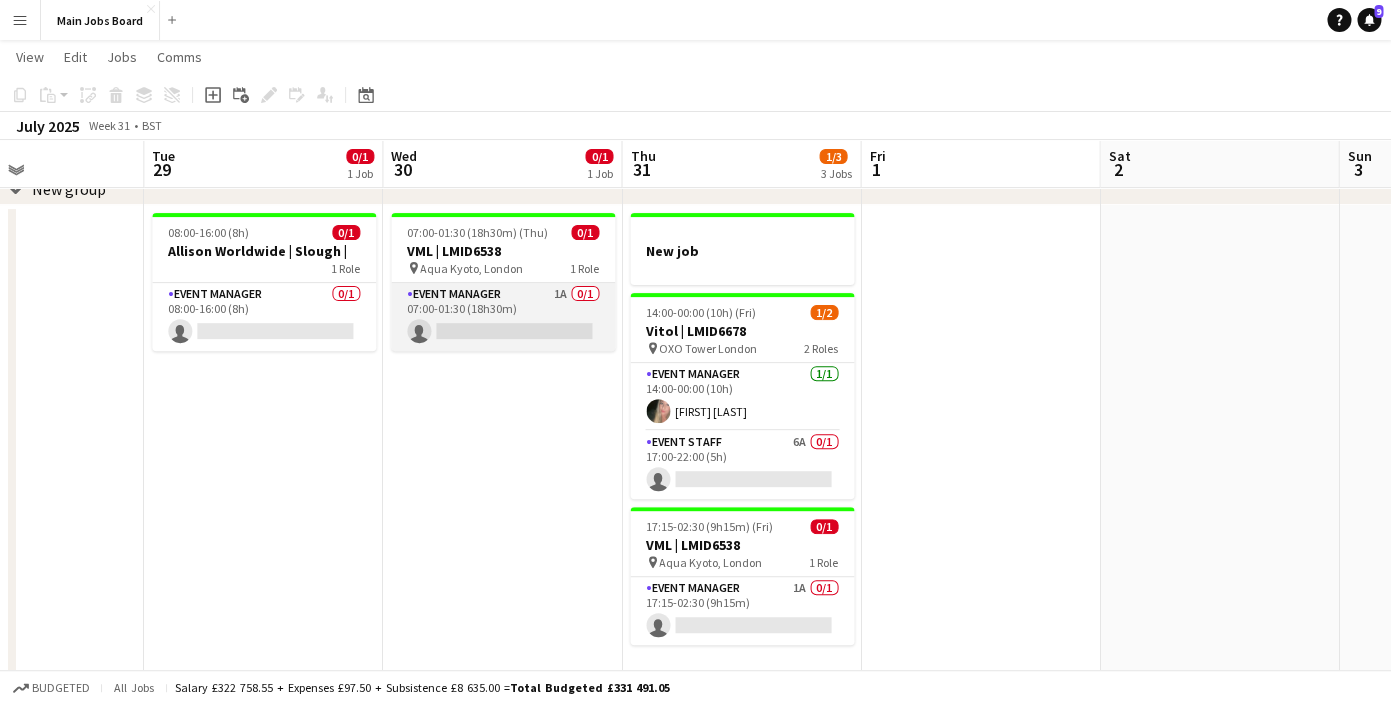 click on "Event Manager   1A   0/1   07:00-01:30 (18h30m)
single-neutral-actions" at bounding box center (503, 317) 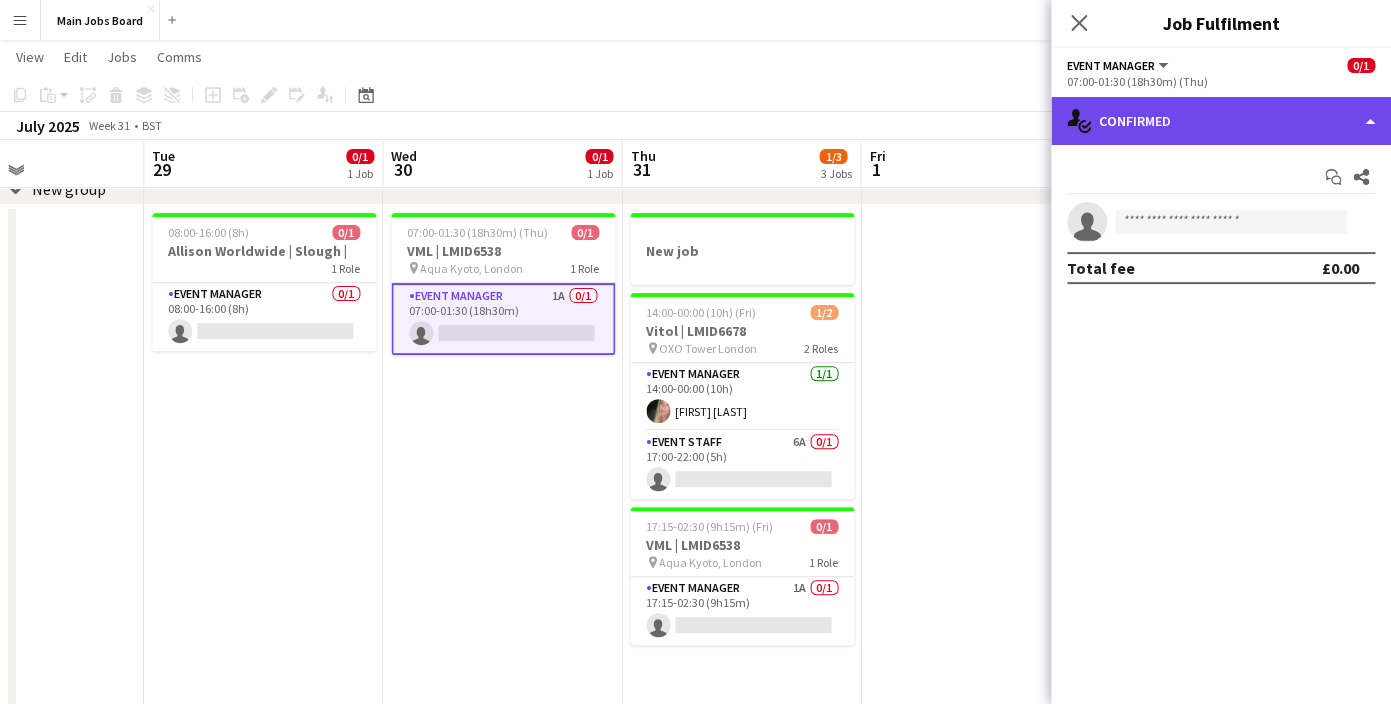 click on "single-neutral-actions-check-2
Confirmed" 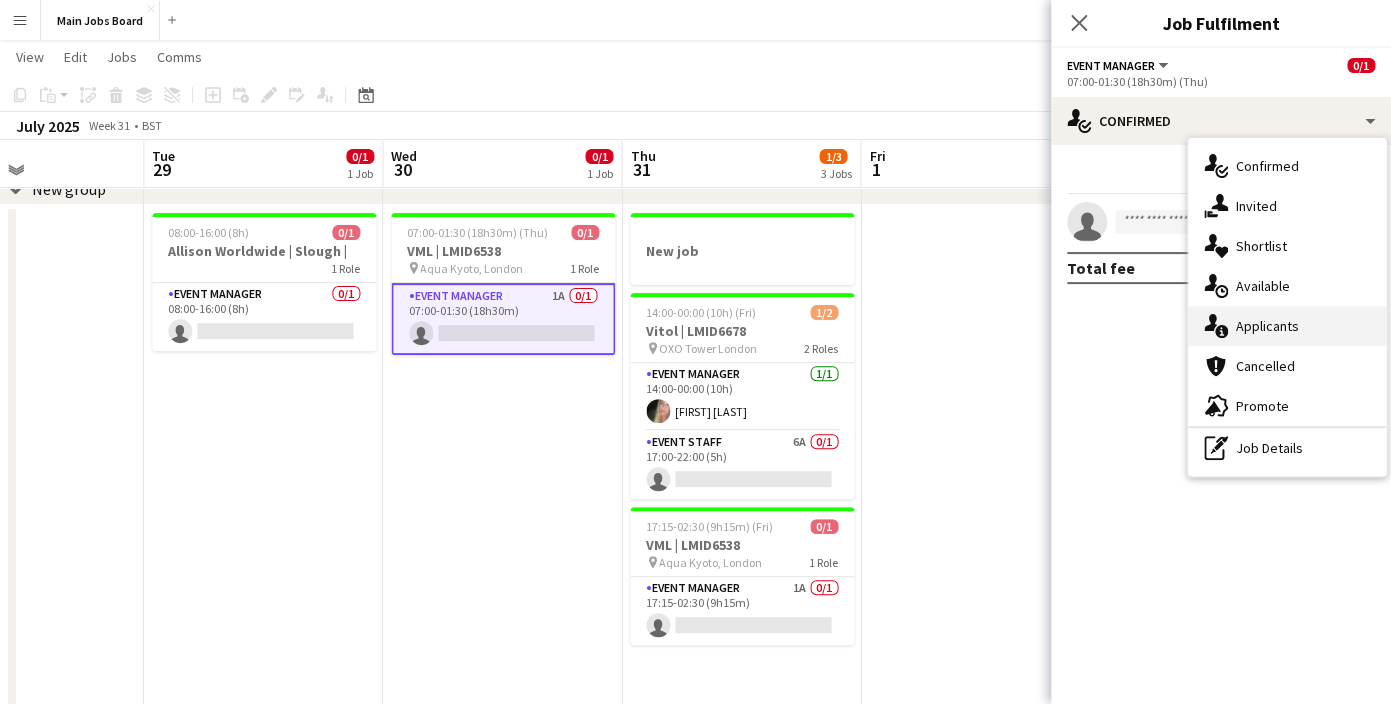 click on "single-neutral-actions-information
Applicants" at bounding box center (1287, 326) 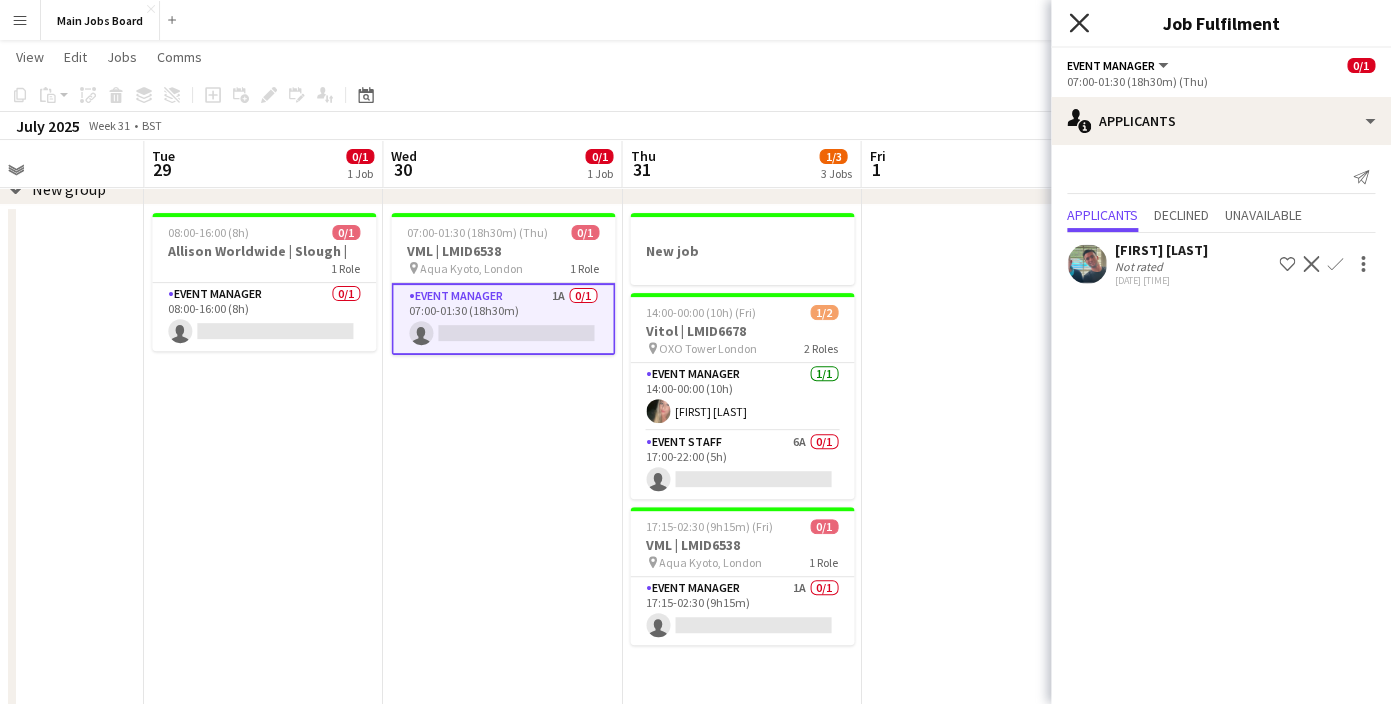 click on "Close pop-in" 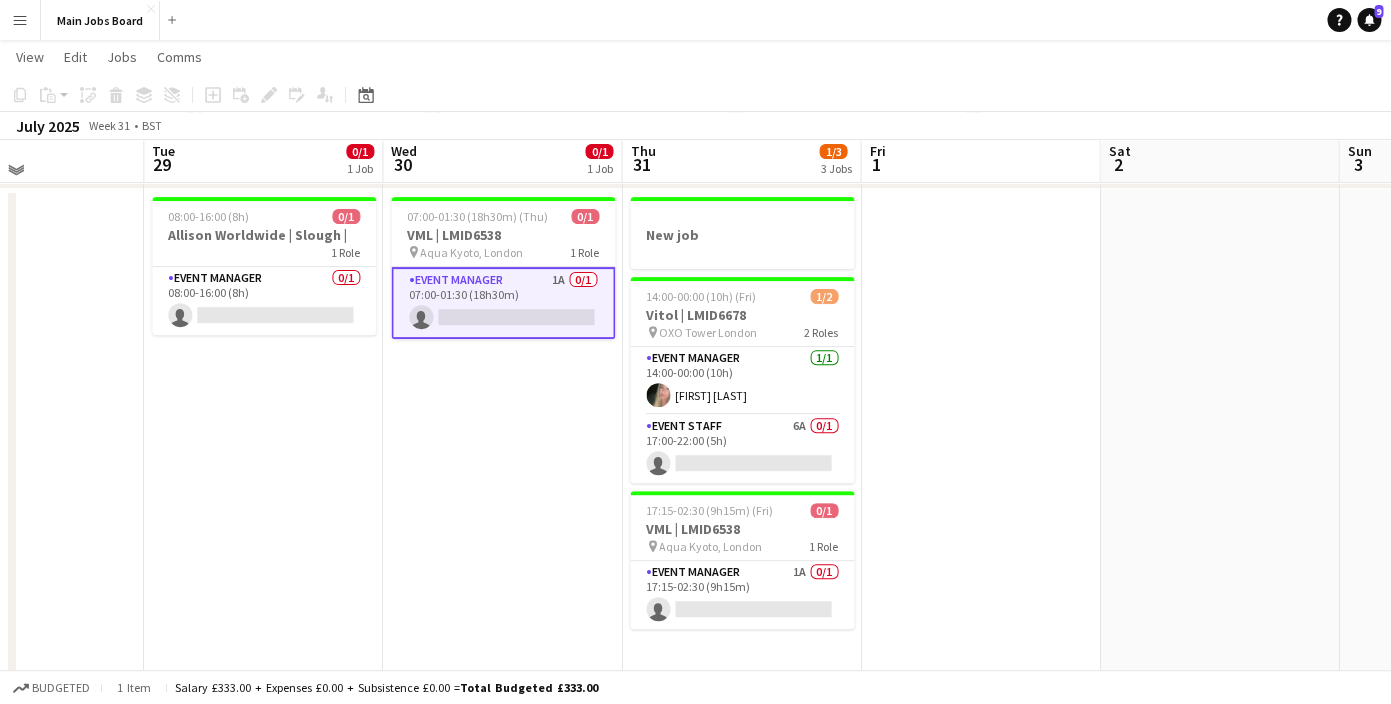 scroll, scrollTop: 120, scrollLeft: 0, axis: vertical 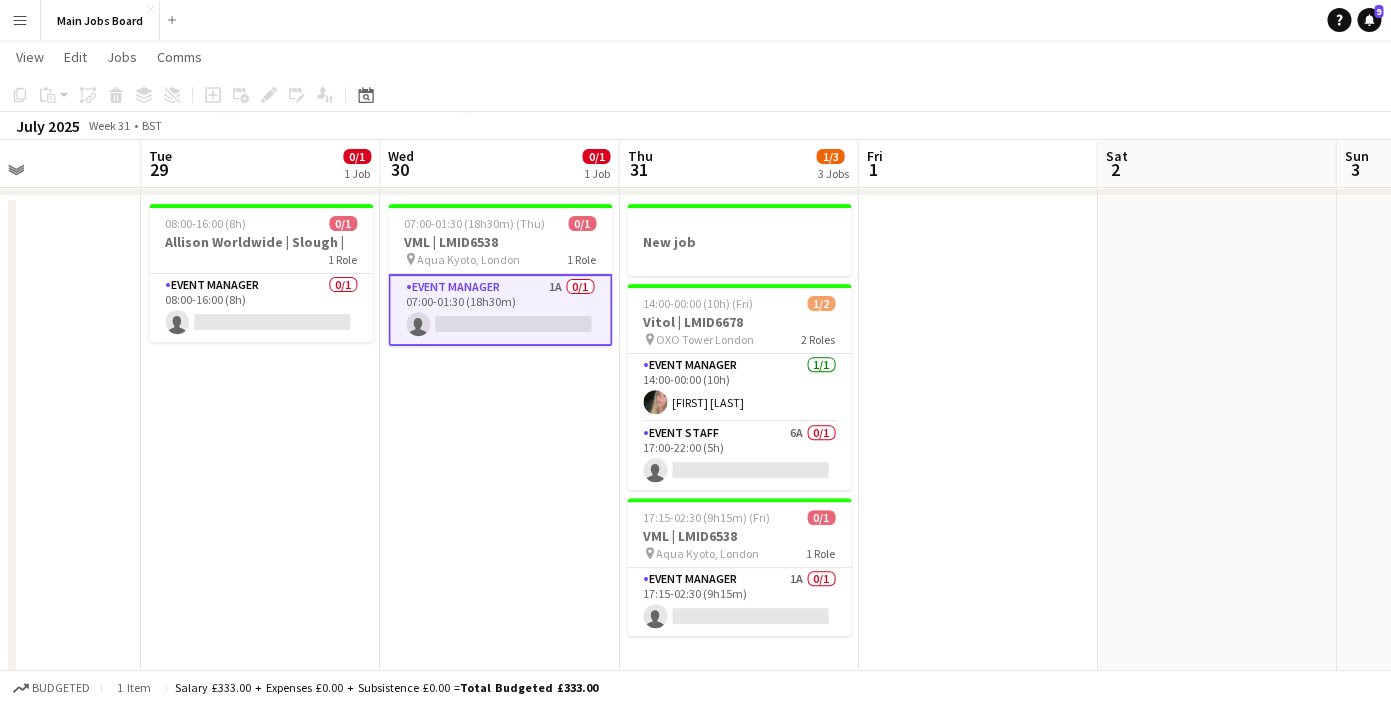 click at bounding box center [977, 606] 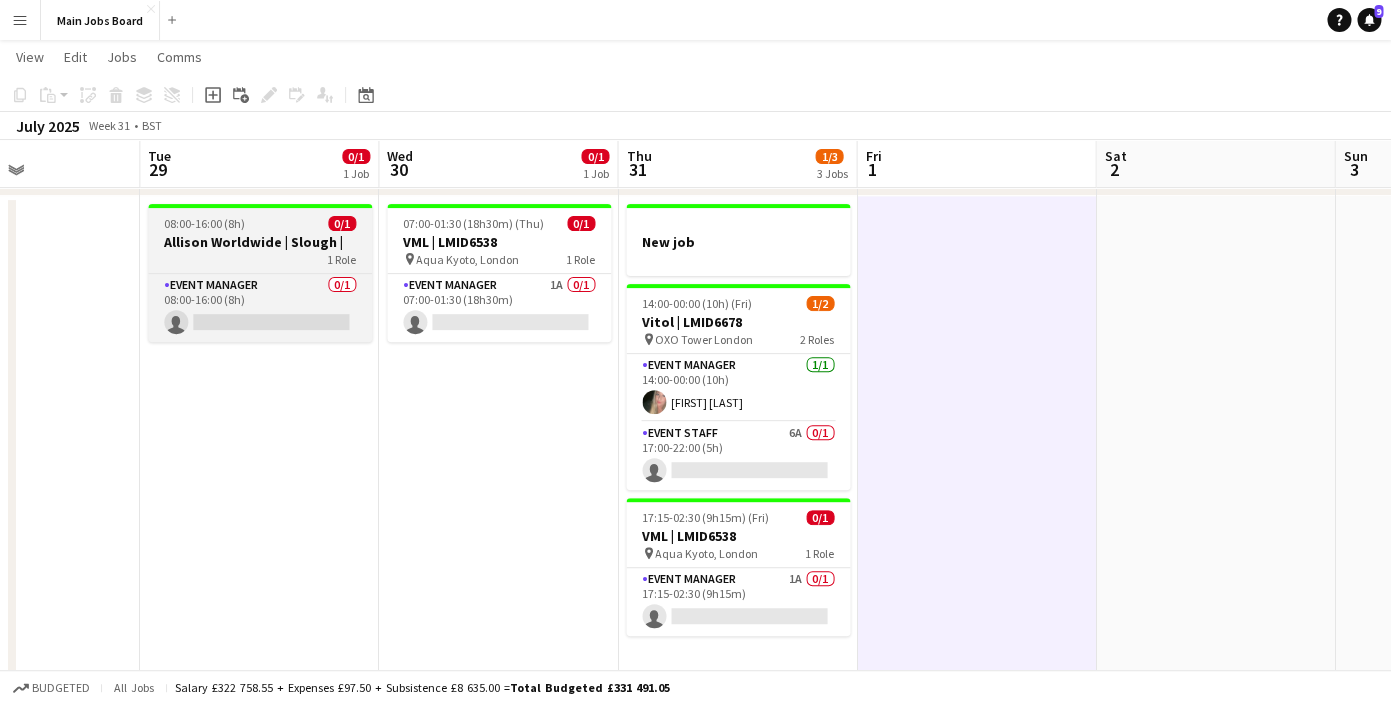 click on "08:00-16:00 (8h)    0/1" at bounding box center (260, 223) 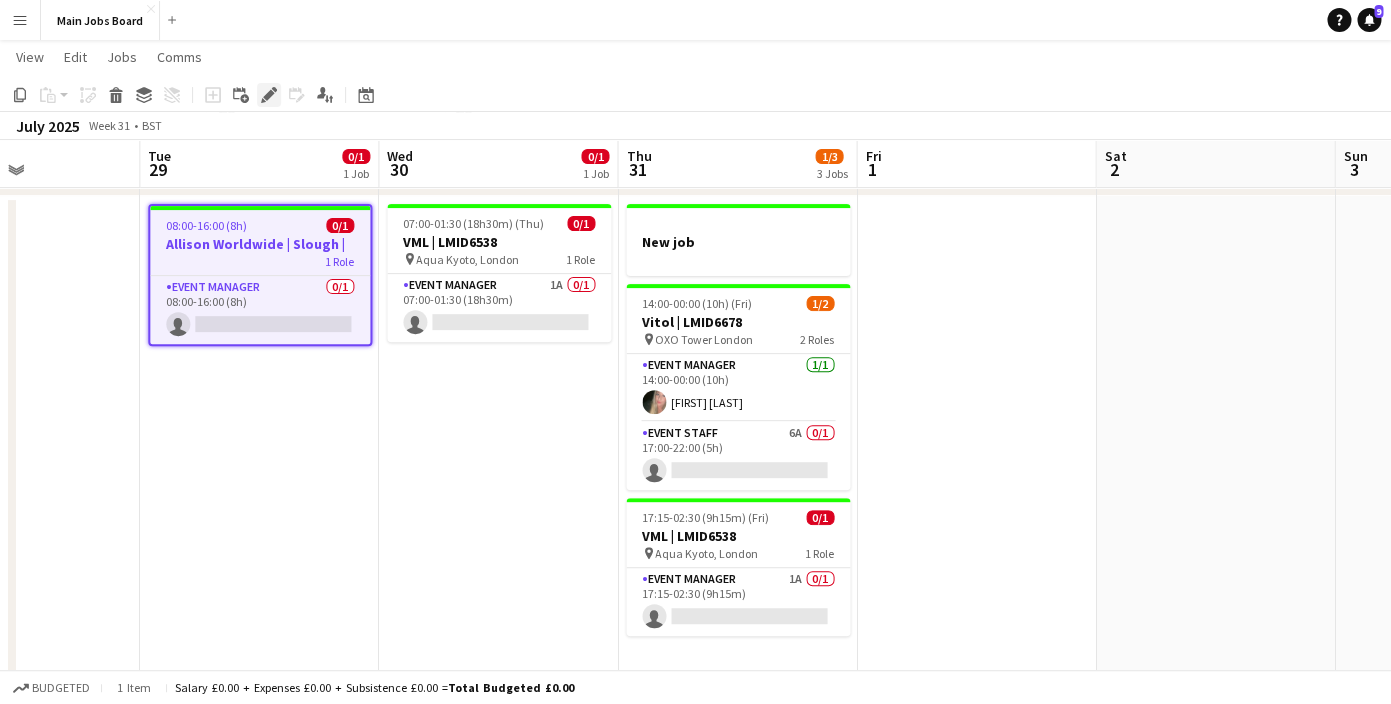 click 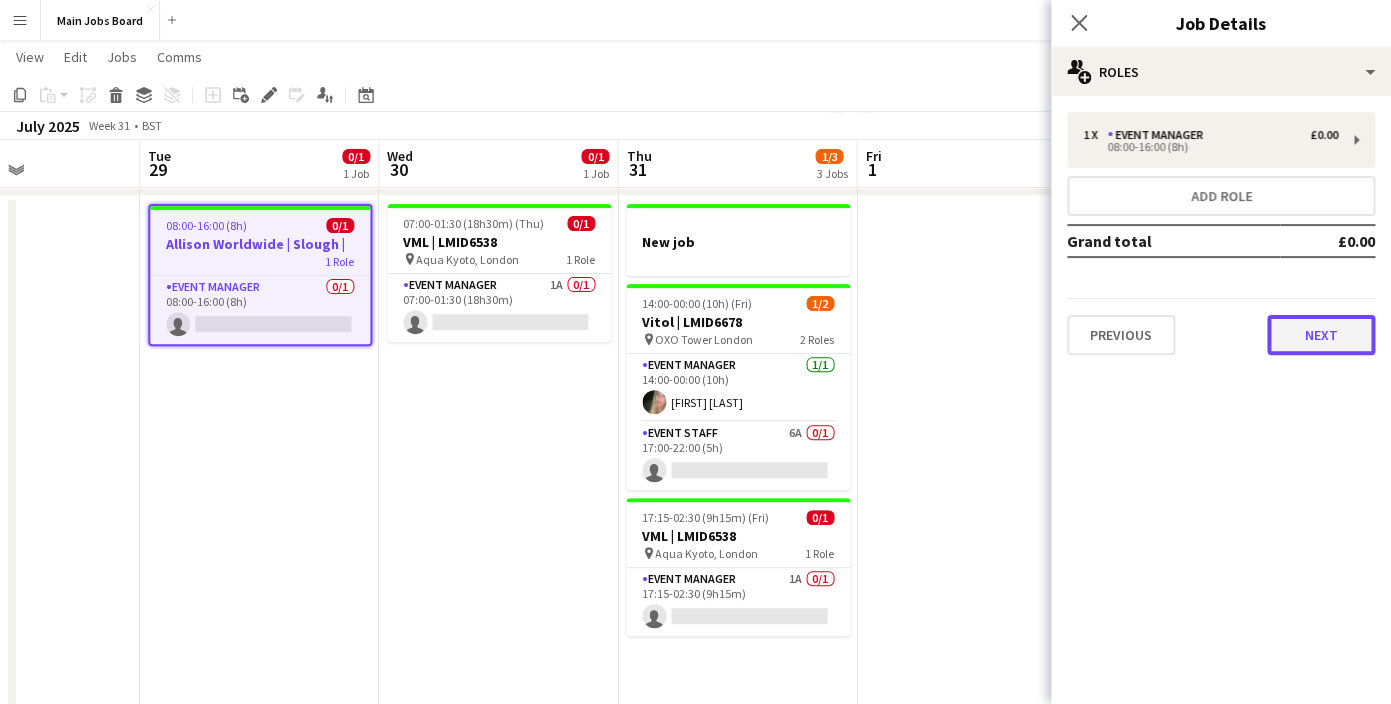 click on "Next" at bounding box center (1321, 335) 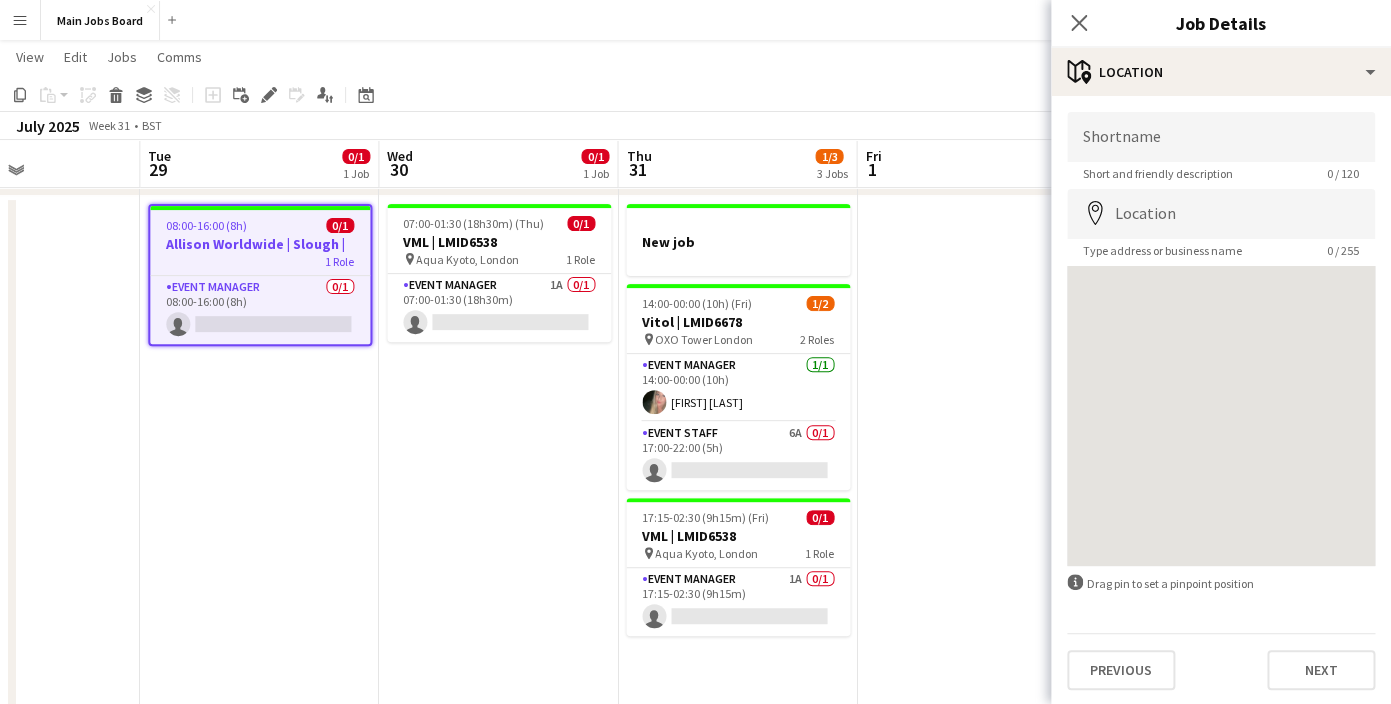 click on "Shortname  Short and friendly description  0 / 120   Location
map-marker
Type address or business name  0 / 255  To navigate, press the arrow keys.
information-circle
Drag pin to set a pinpoint position   Previous   Next" at bounding box center (1221, 401) 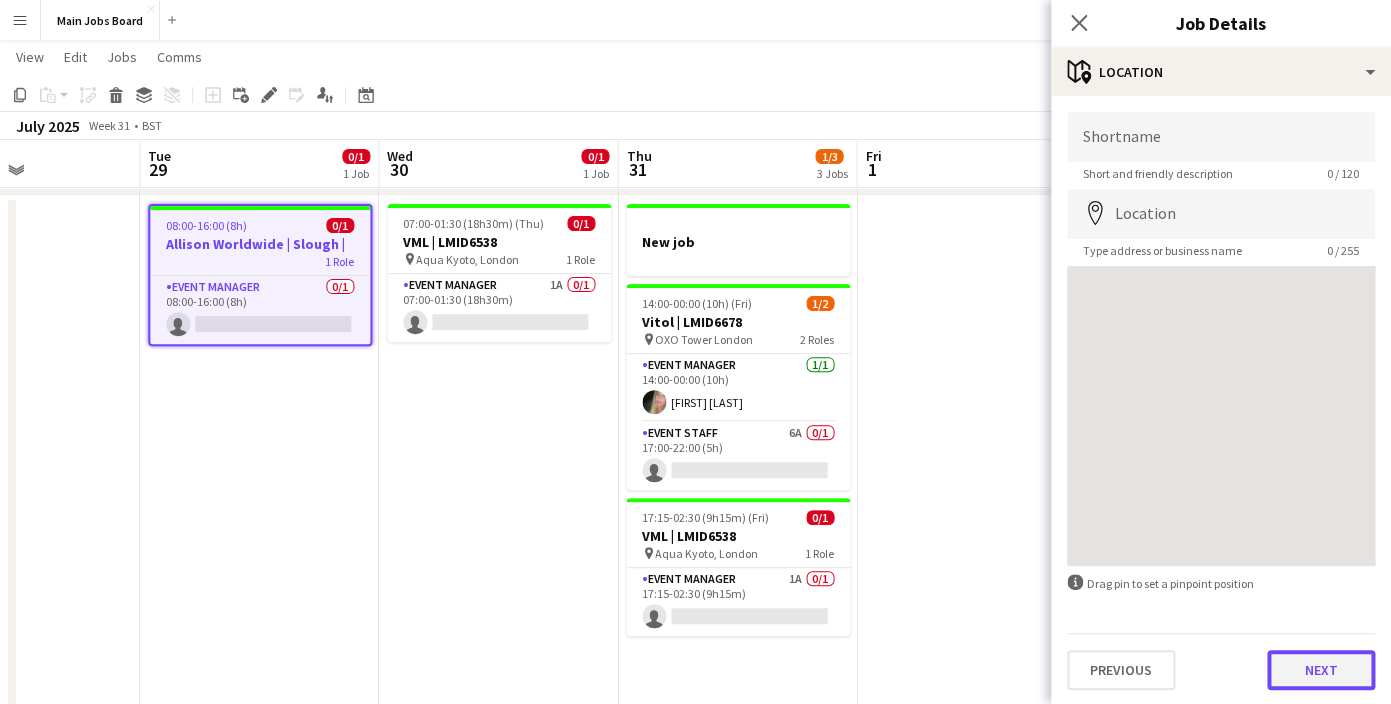 click on "Next" at bounding box center (1321, 670) 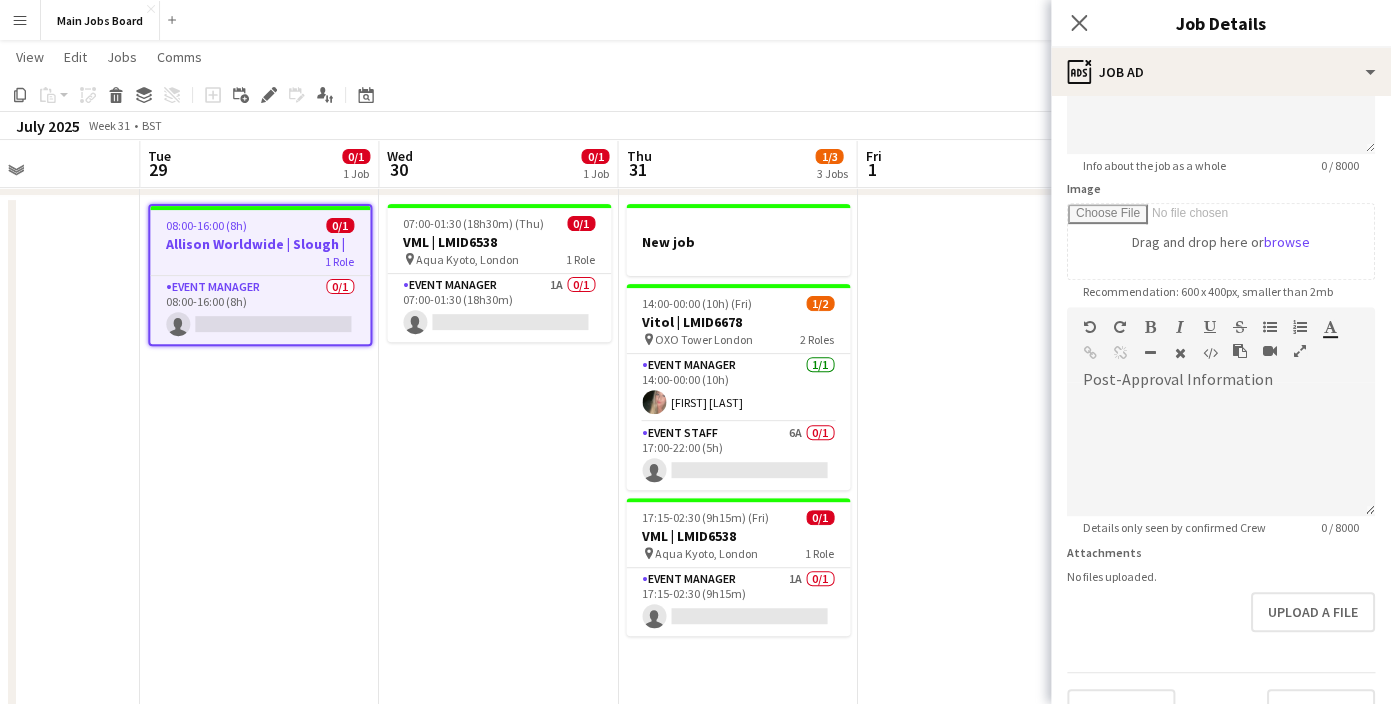 scroll, scrollTop: 287, scrollLeft: 0, axis: vertical 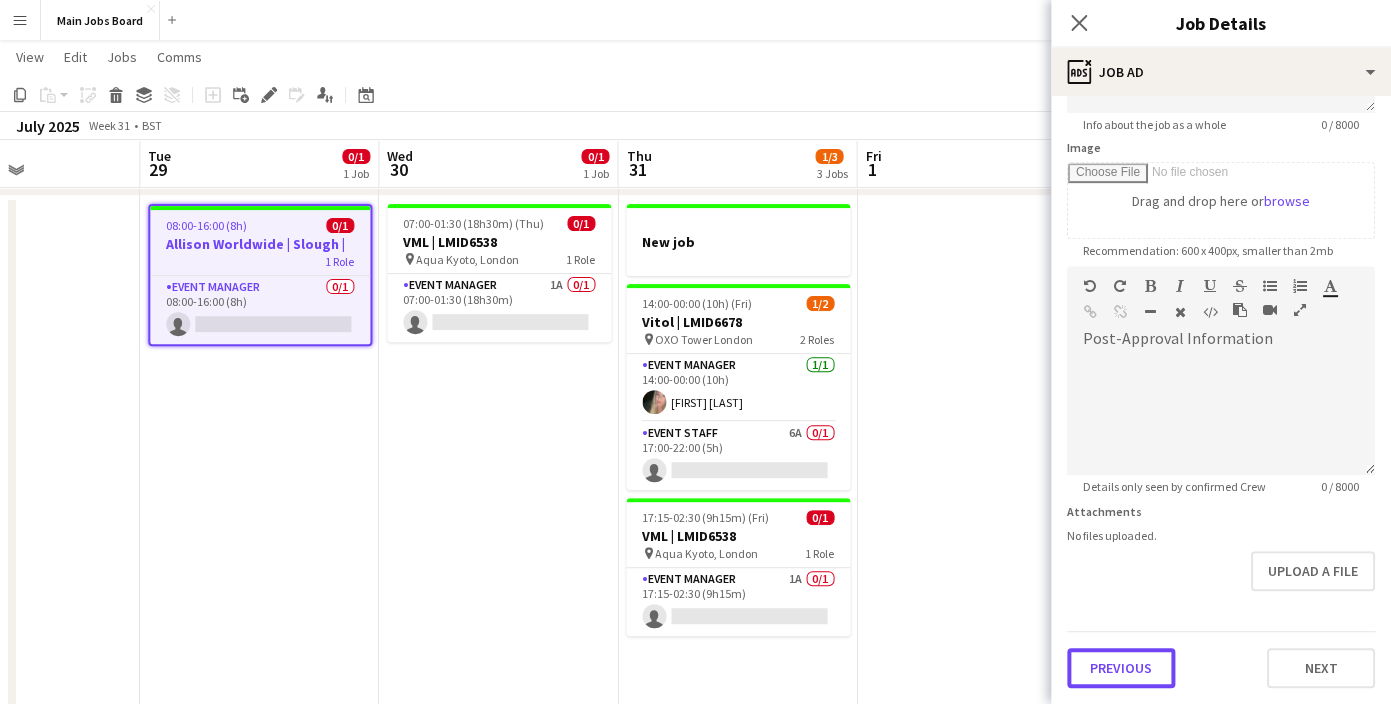 click on "Previous" at bounding box center [1121, 668] 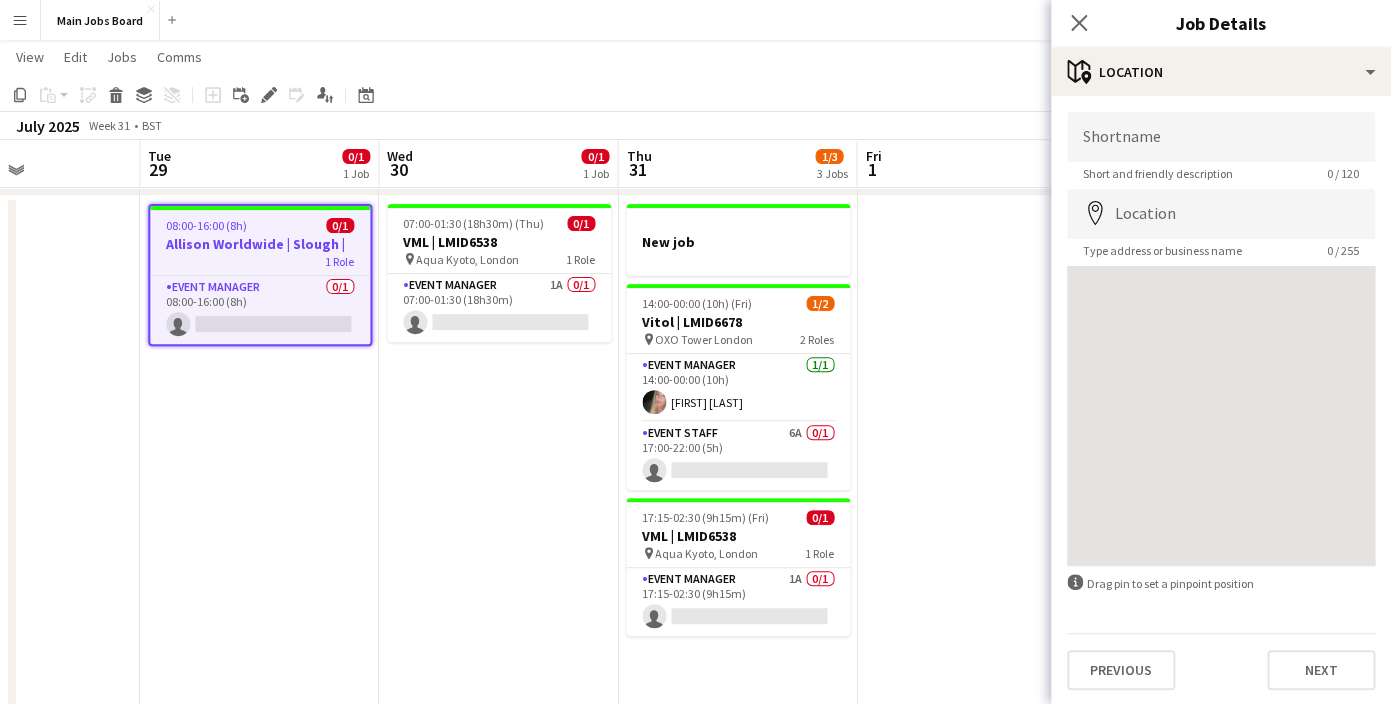 scroll, scrollTop: 0, scrollLeft: 0, axis: both 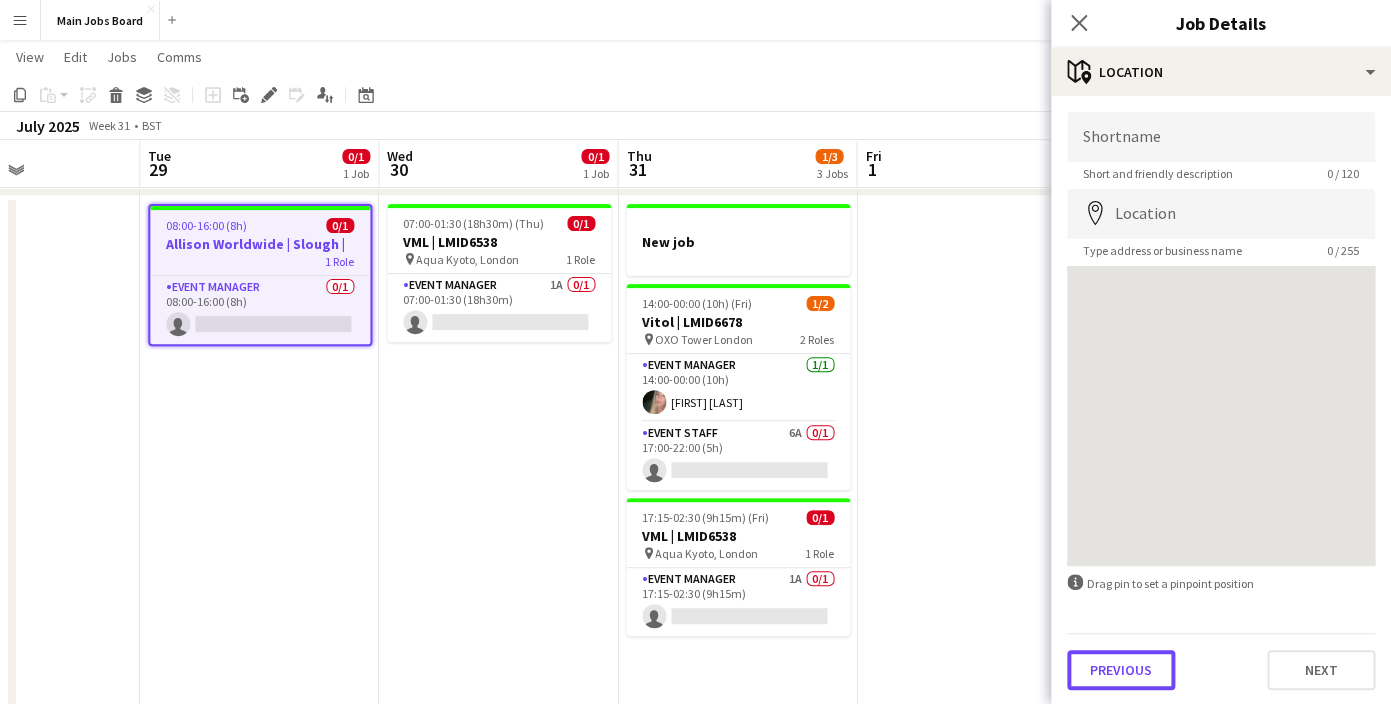 click on "Previous" at bounding box center (1121, 670) 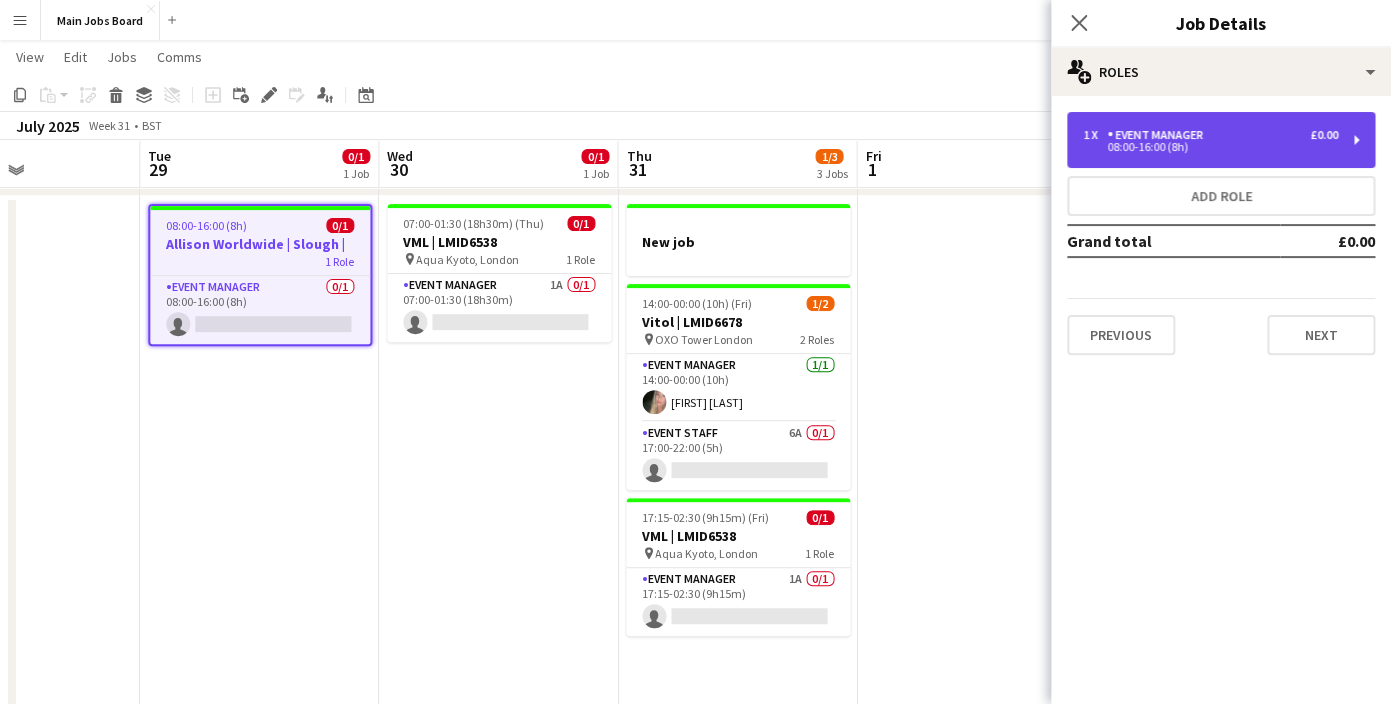 click on "08:00-16:00 (8h)" at bounding box center [1210, 147] 